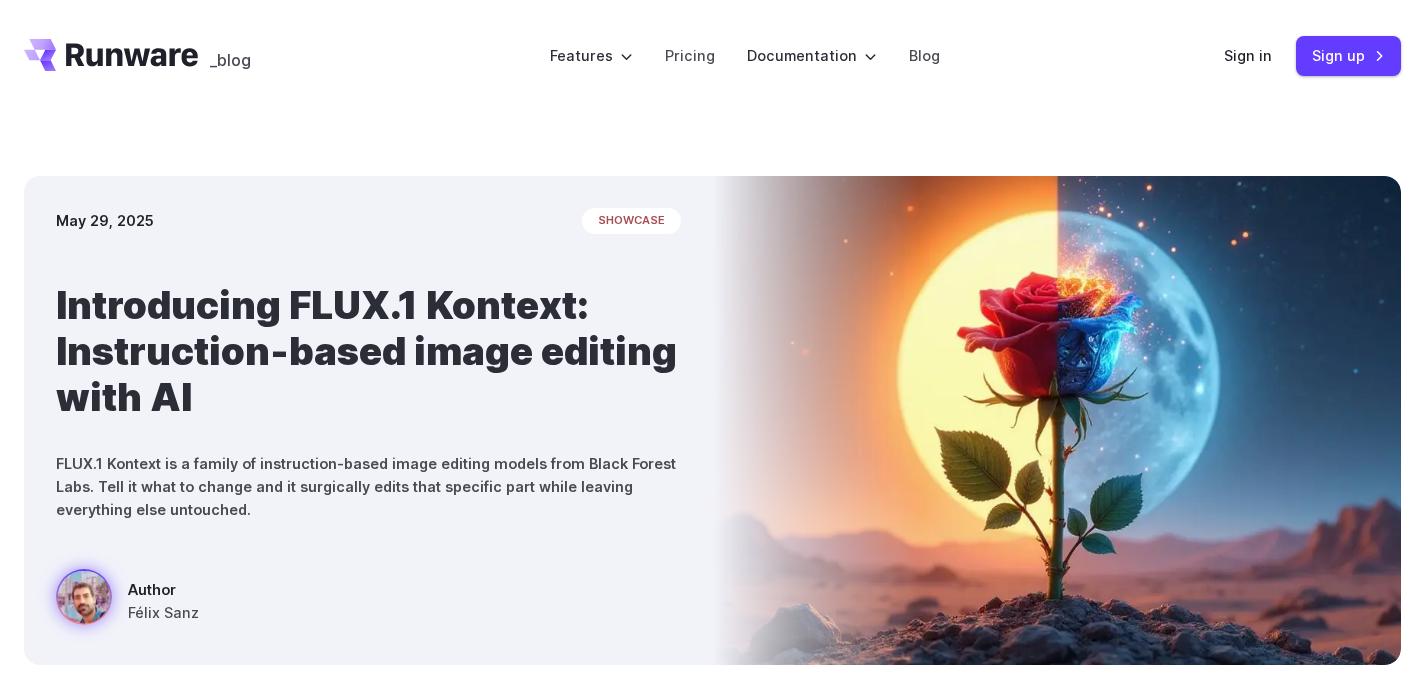 scroll, scrollTop: 0, scrollLeft: 0, axis: both 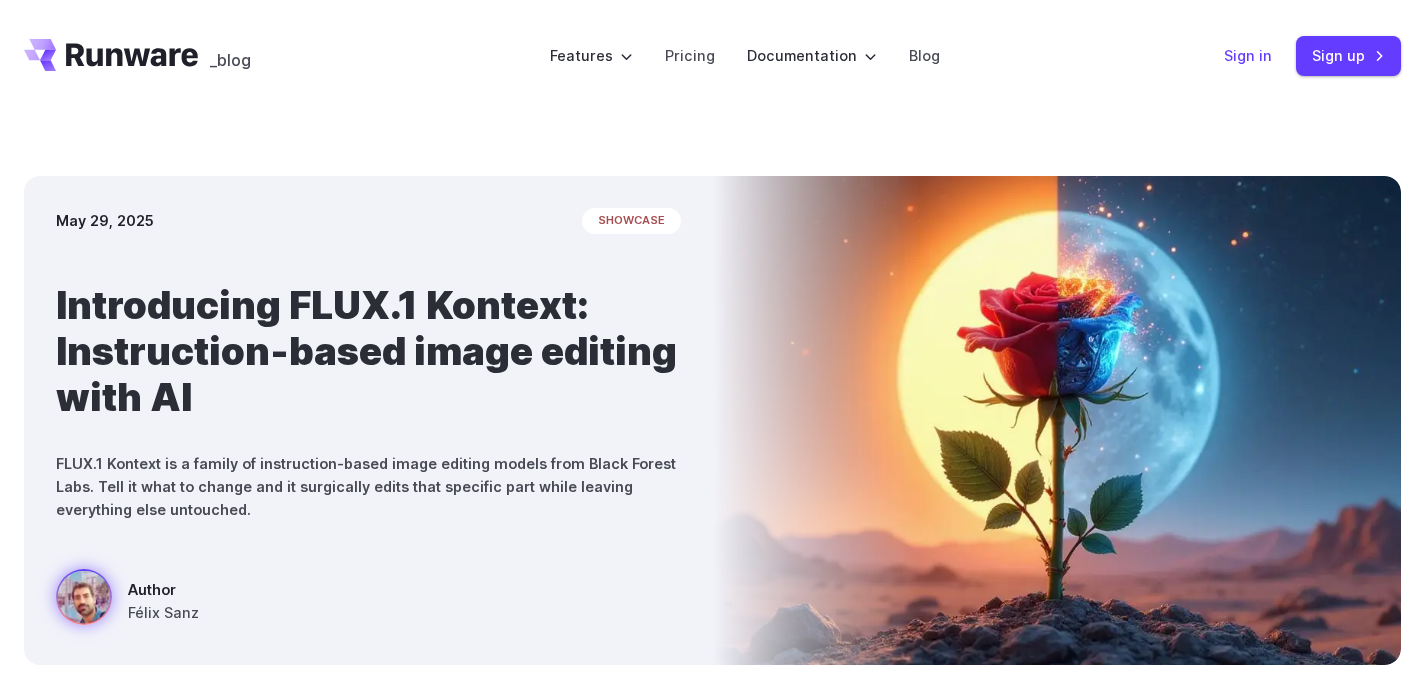 click on "Sign in" at bounding box center (1248, 55) 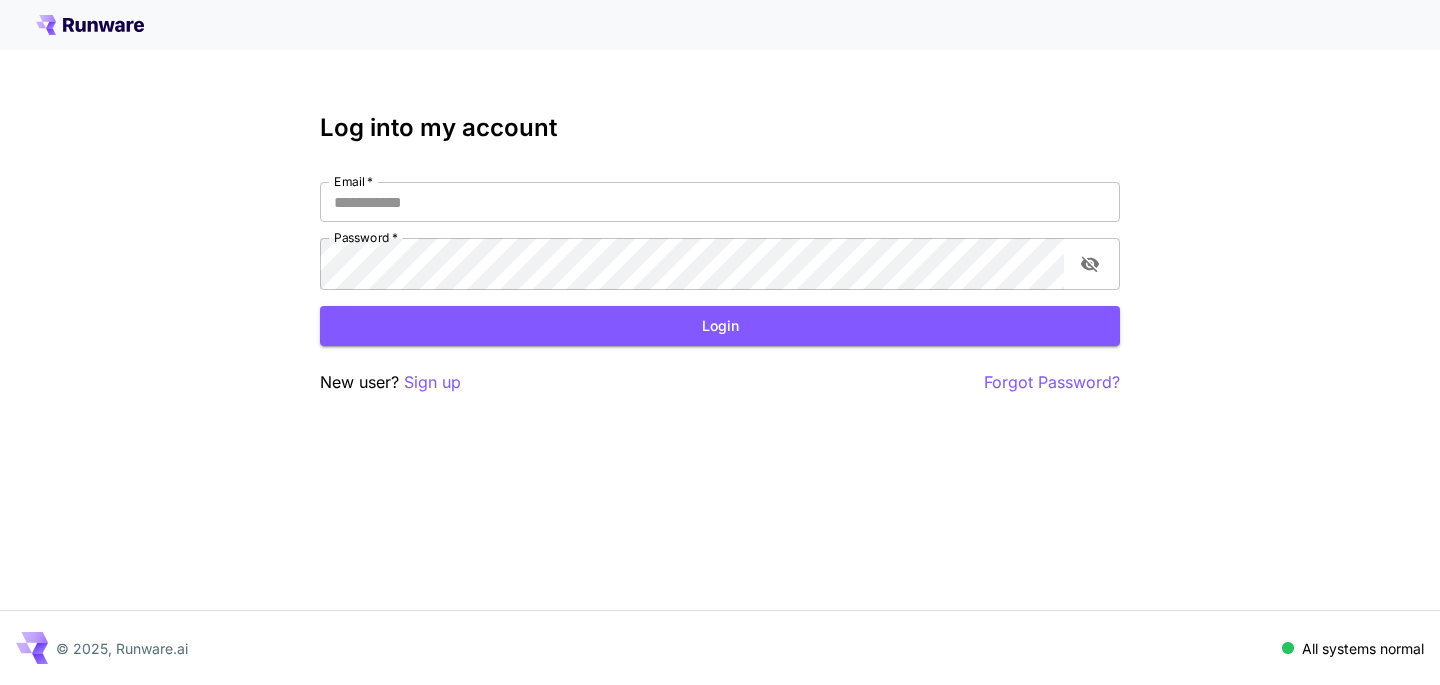scroll, scrollTop: 0, scrollLeft: 0, axis: both 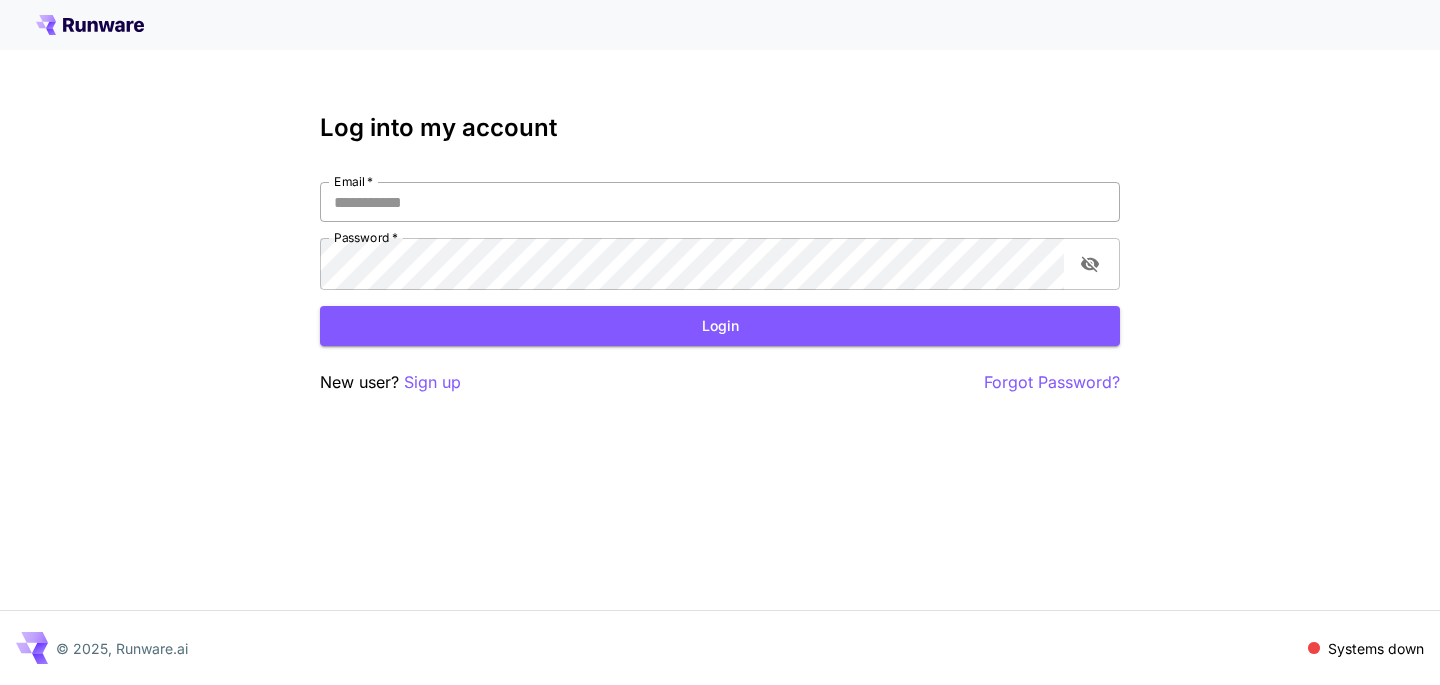 click on "Email   *" at bounding box center (720, 202) 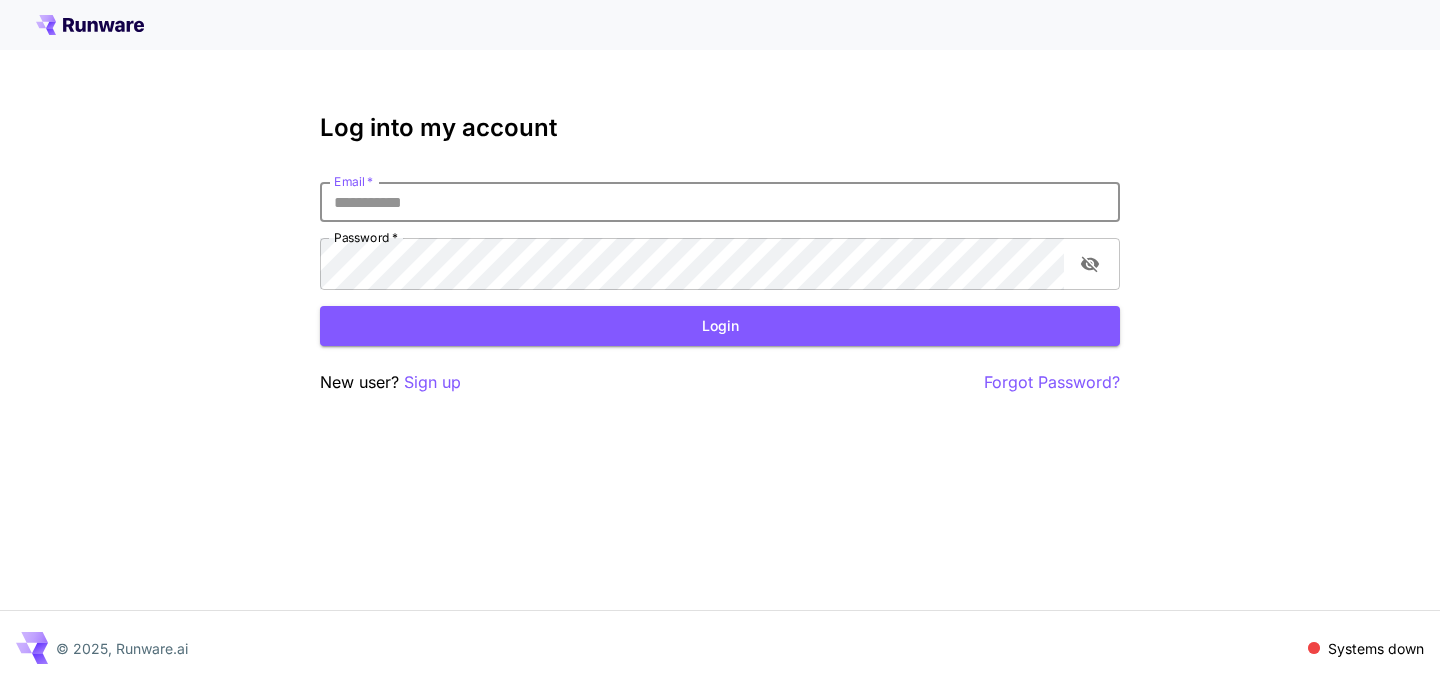 click on "Log into my account" at bounding box center [720, 128] 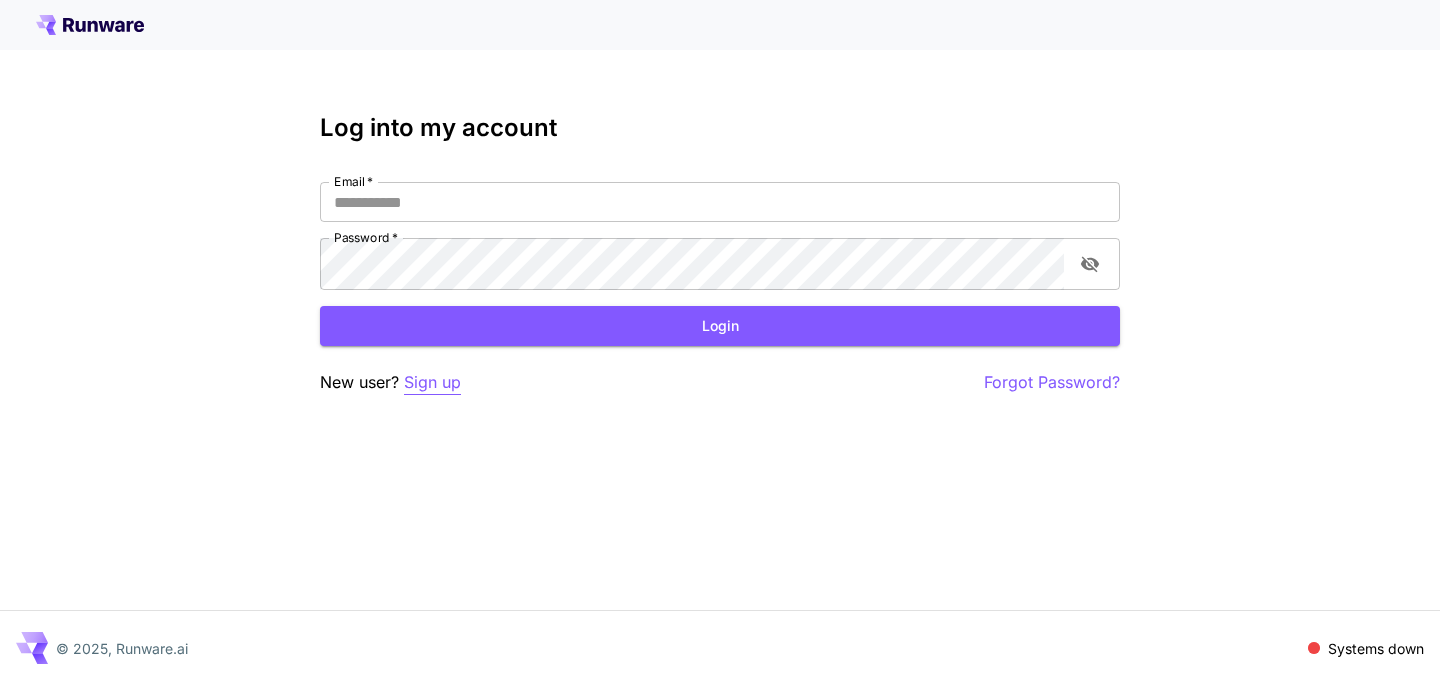 click on "Sign up" at bounding box center [432, 382] 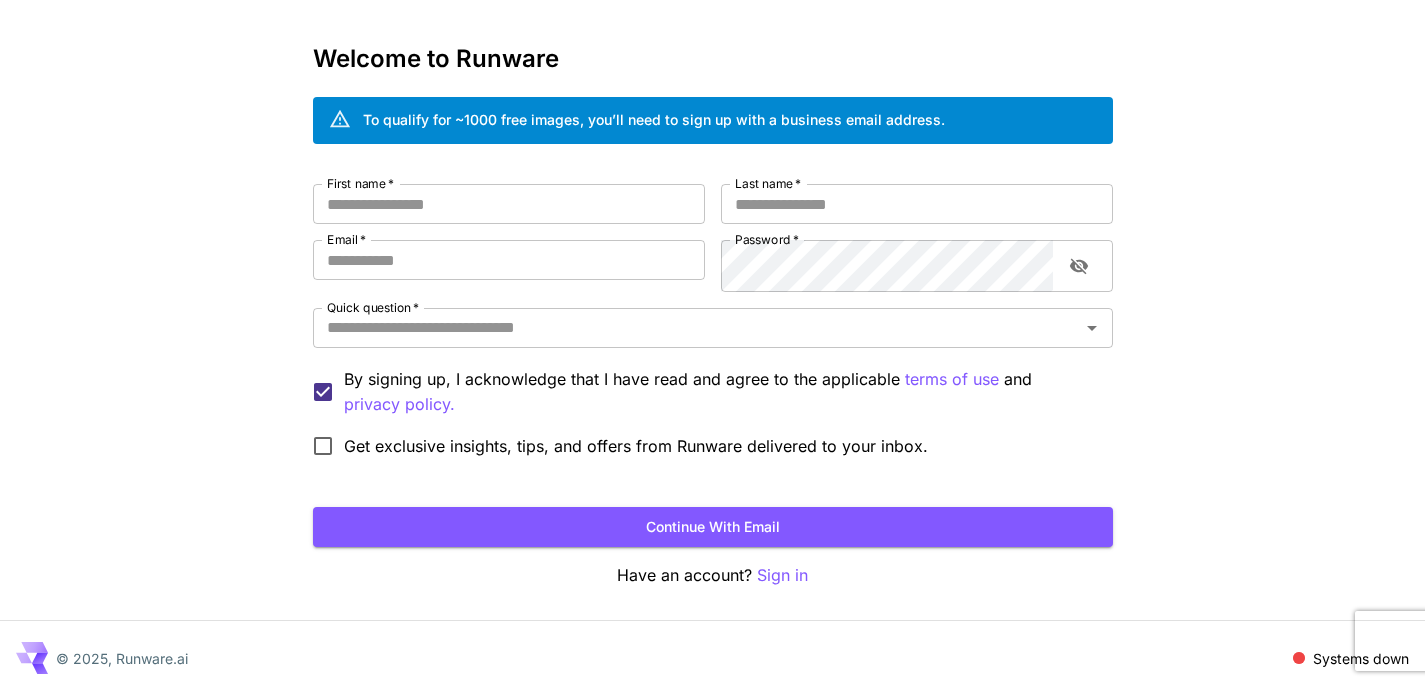 scroll, scrollTop: 0, scrollLeft: 0, axis: both 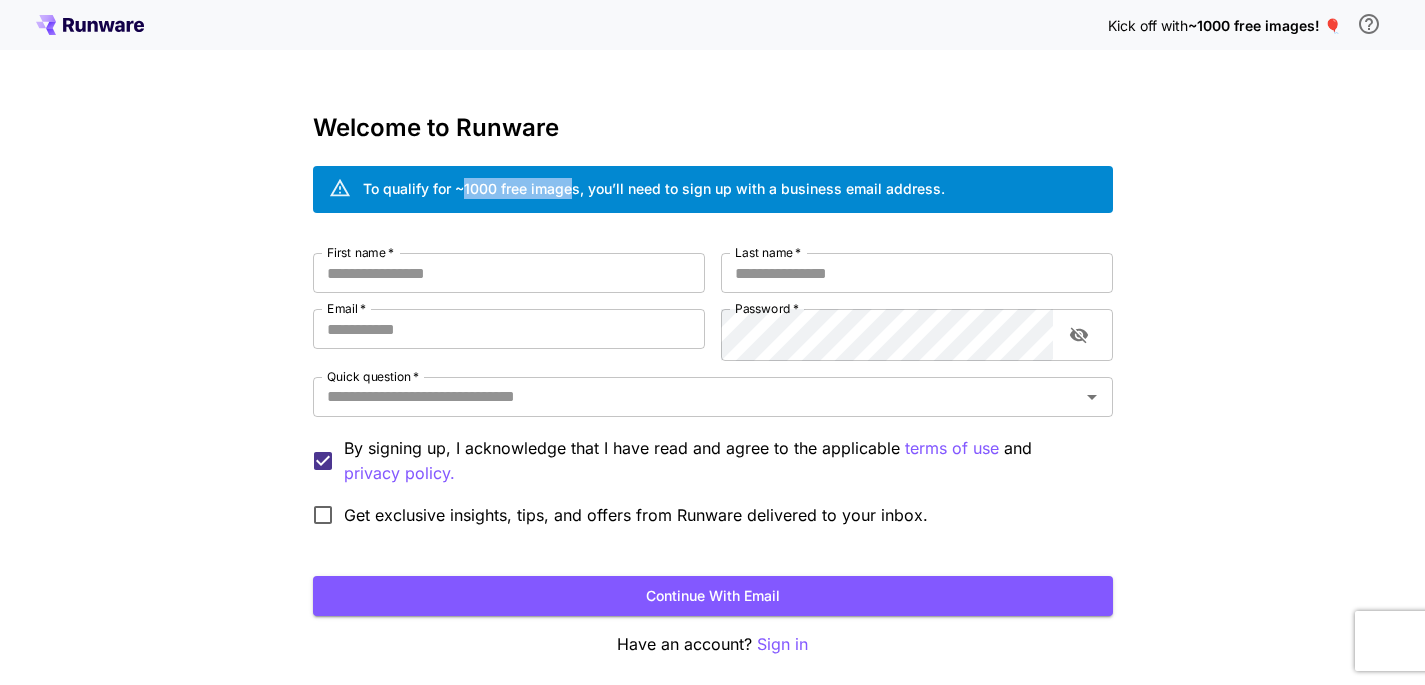 drag, startPoint x: 517, startPoint y: 260, endPoint x: 674, endPoint y: 263, distance: 157.02866 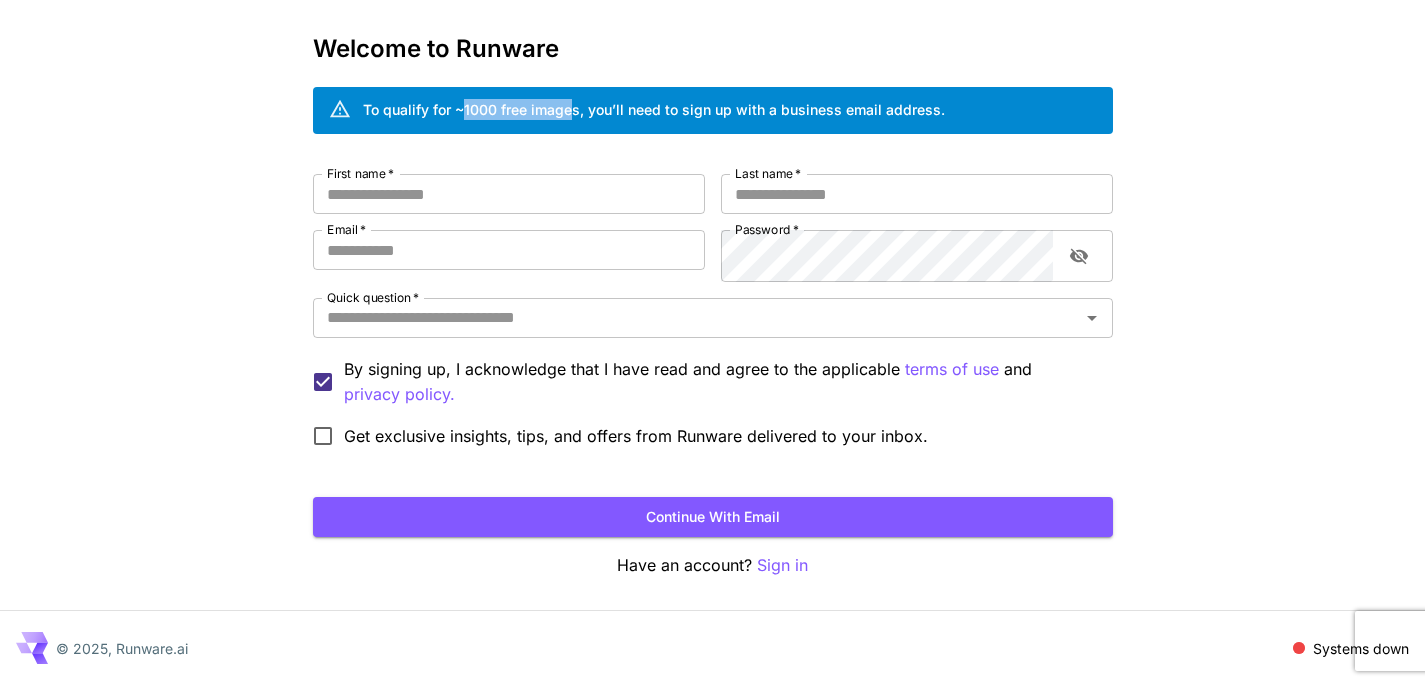 scroll, scrollTop: 302, scrollLeft: 0, axis: vertical 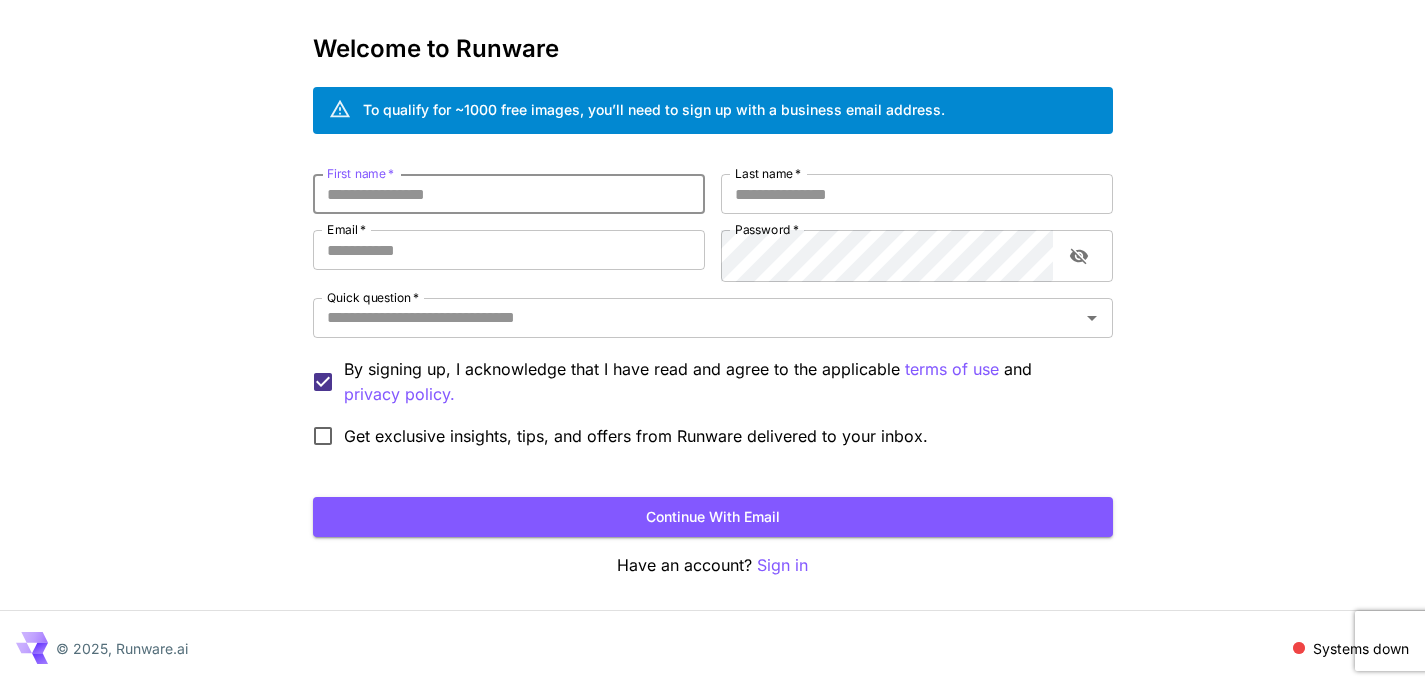 click on "First name   *" at bounding box center [509, 194] 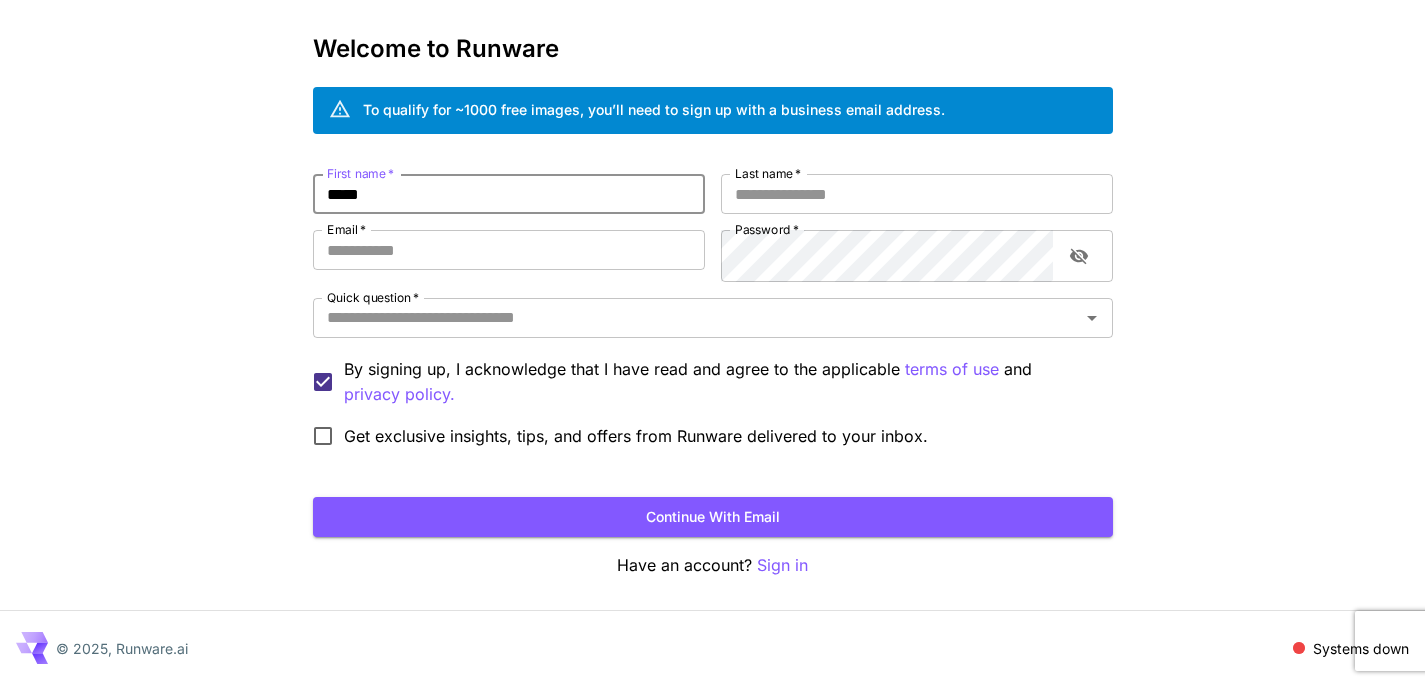 type on "*****" 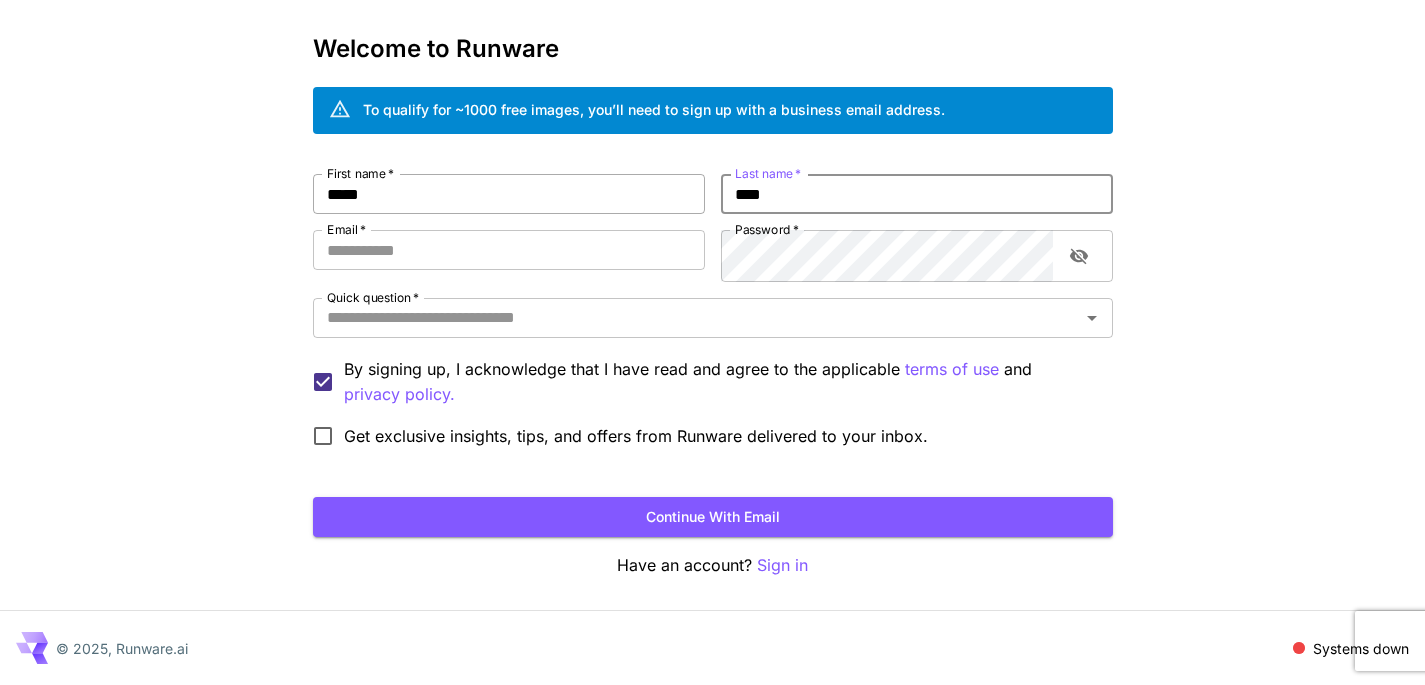 type on "****" 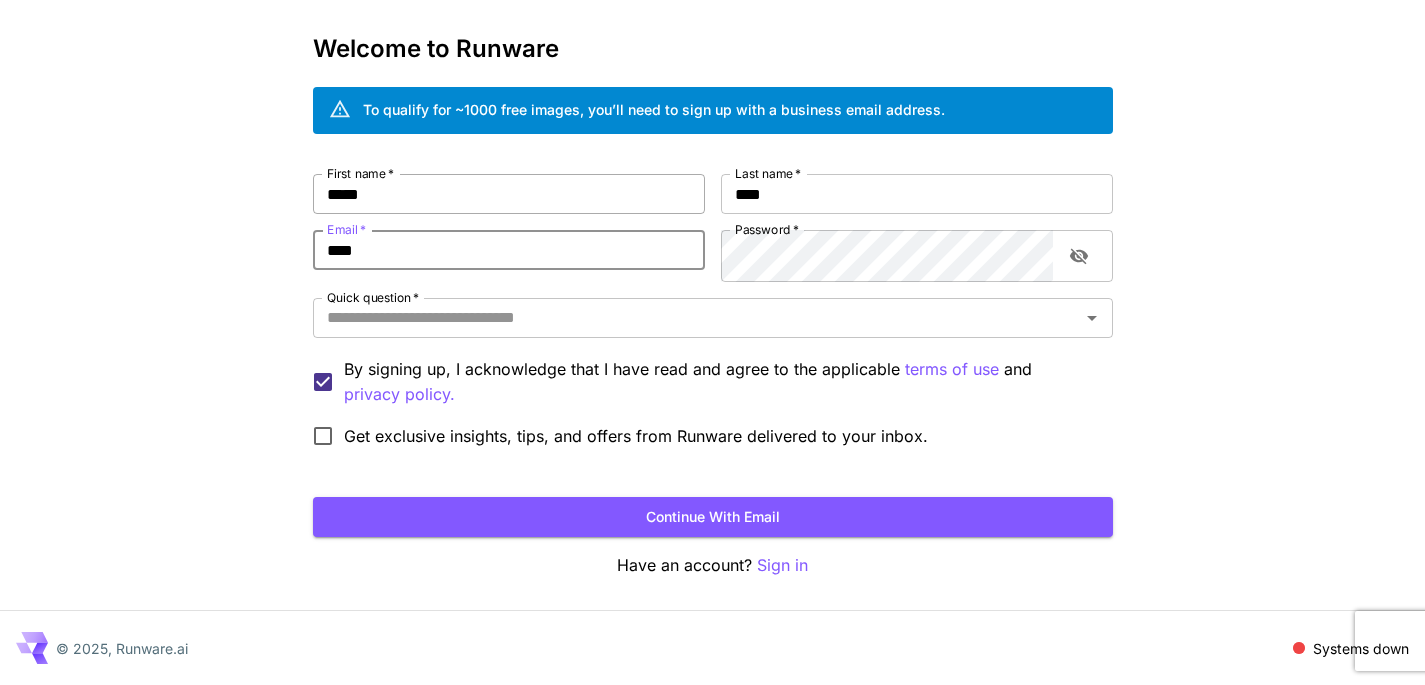 type on "**********" 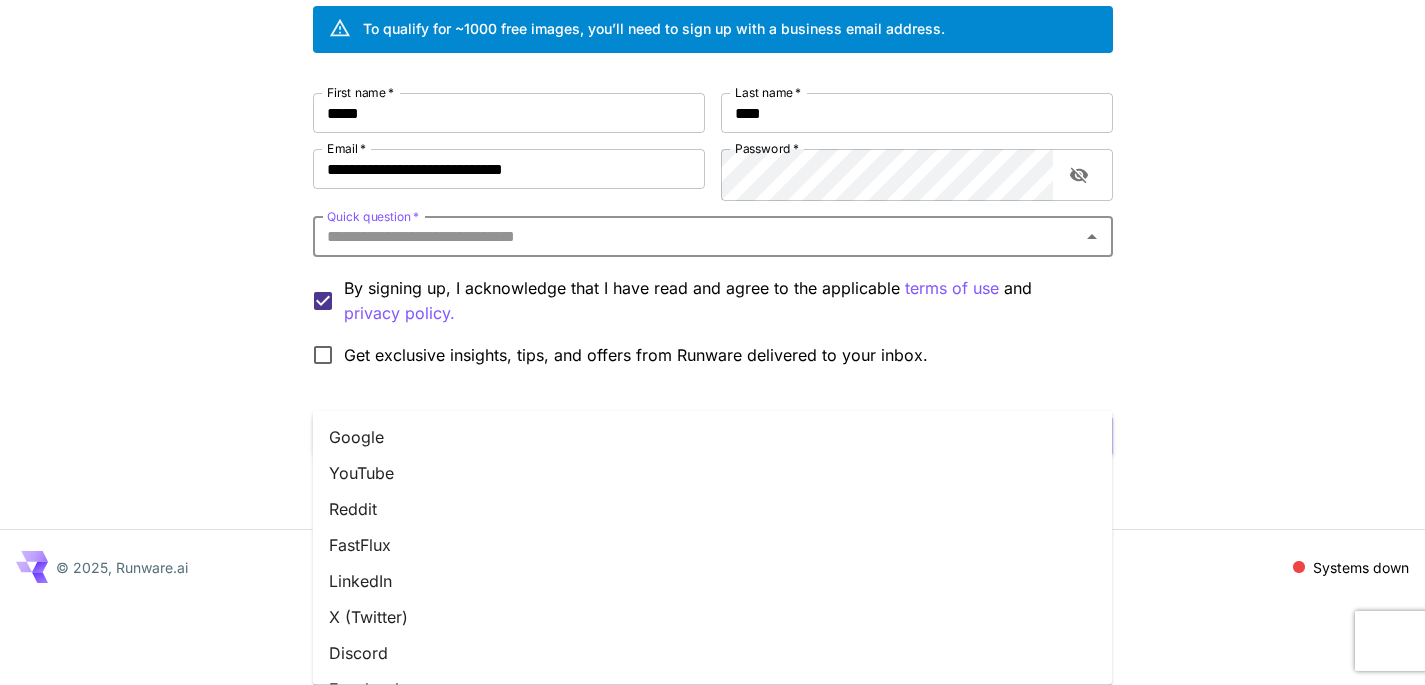 click on "Quick question   *" at bounding box center [696, 237] 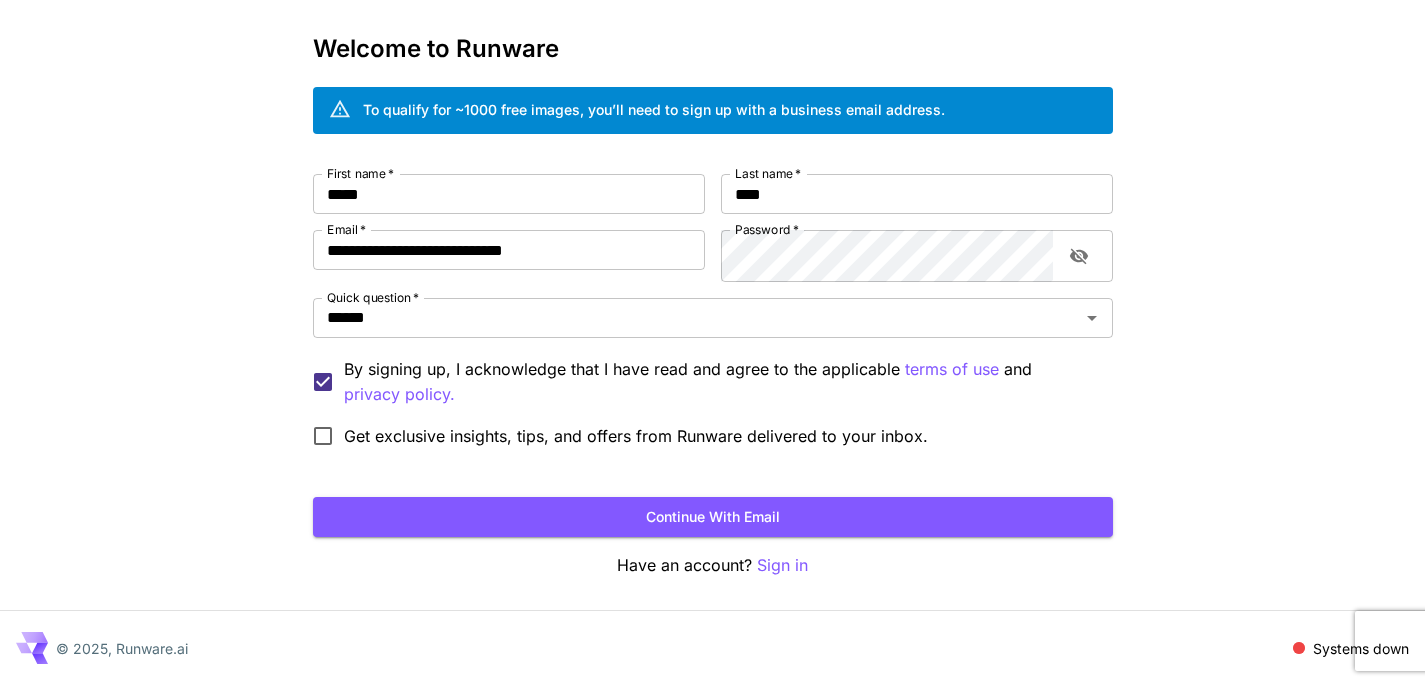 scroll, scrollTop: 133, scrollLeft: 0, axis: vertical 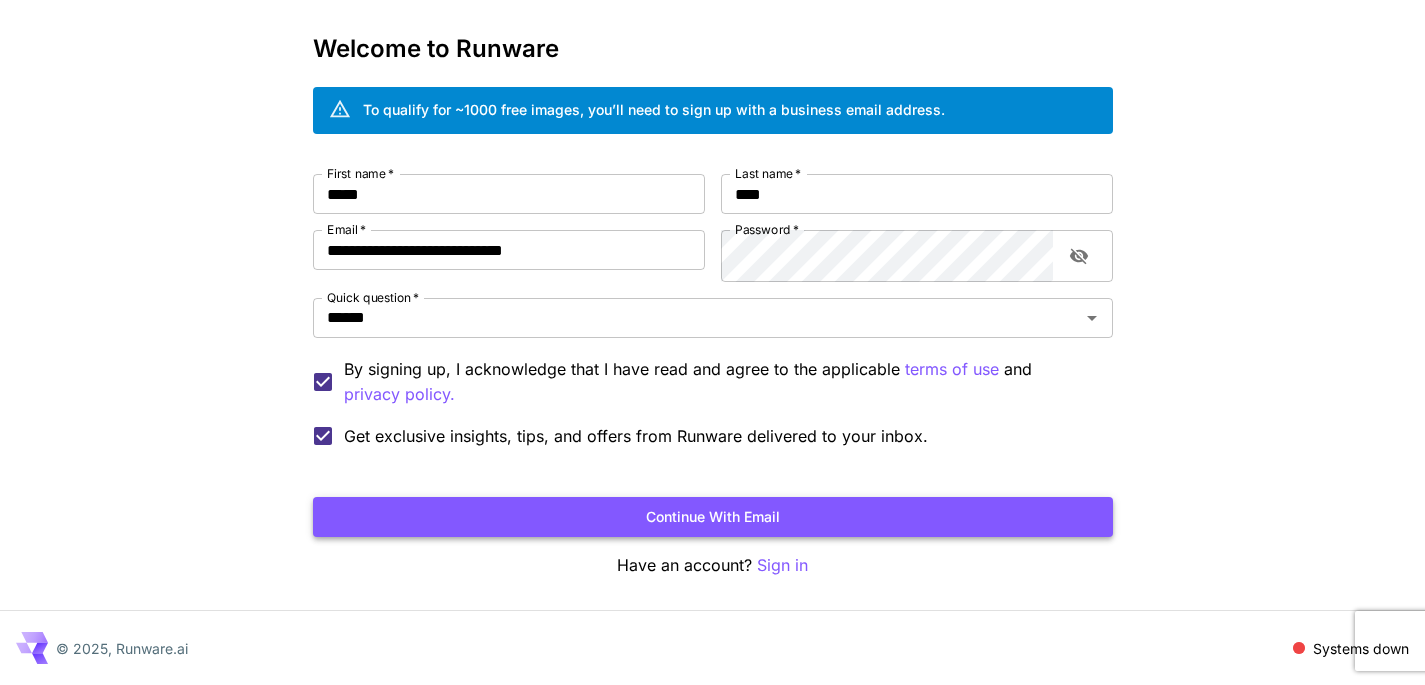 click on "Continue with email" at bounding box center [713, 517] 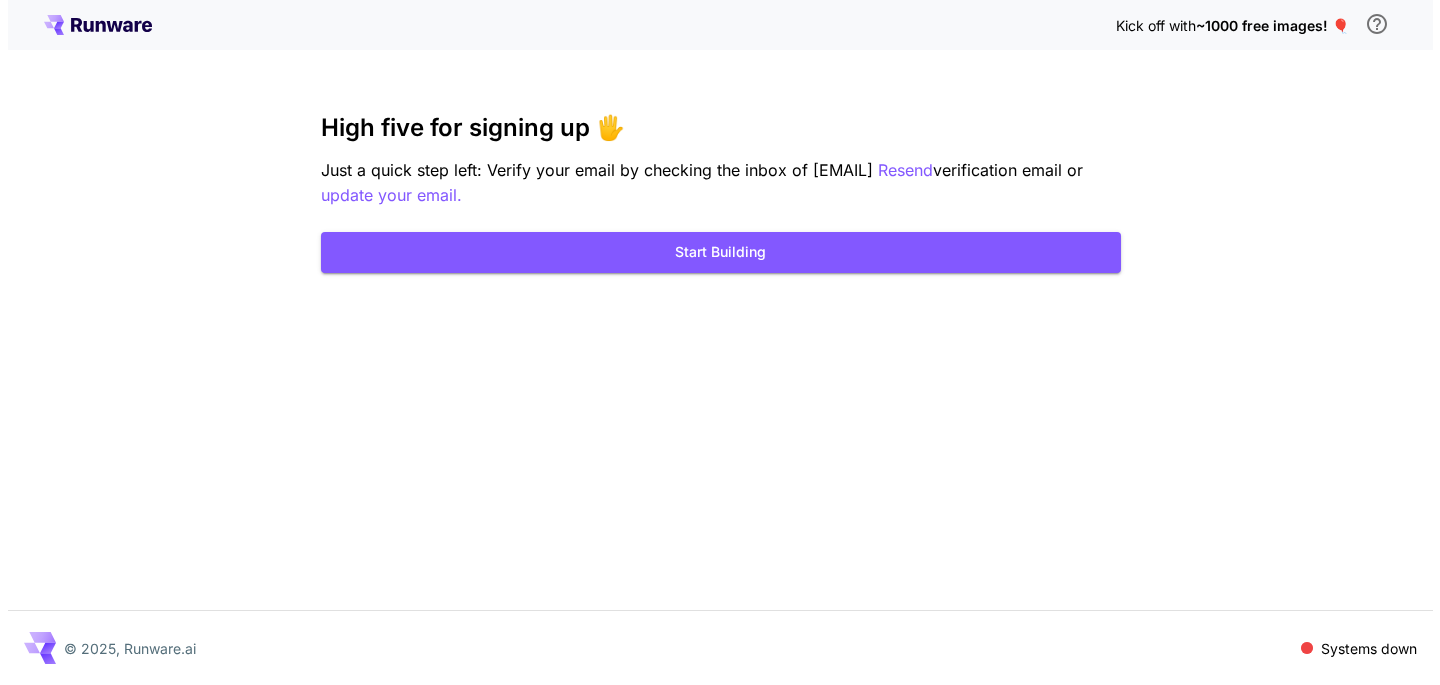 scroll, scrollTop: 0, scrollLeft: 0, axis: both 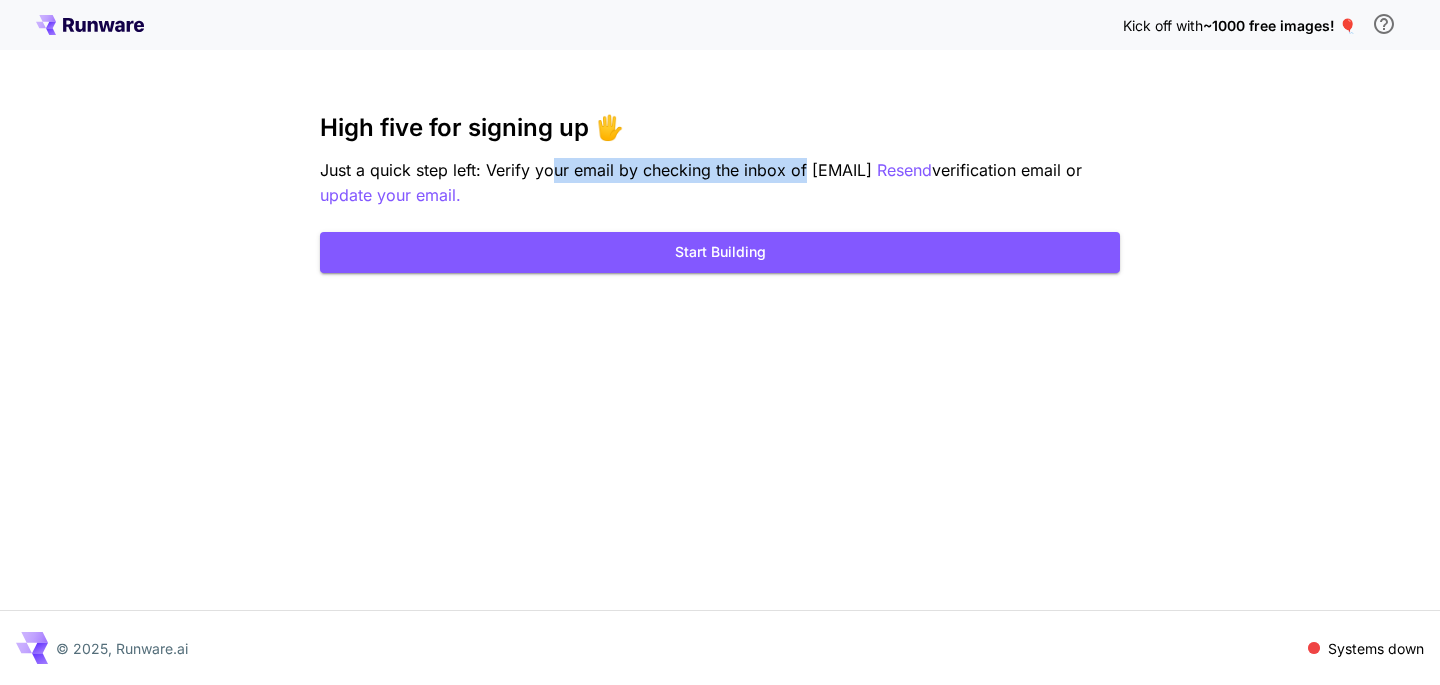 drag, startPoint x: 664, startPoint y: 239, endPoint x: 1070, endPoint y: 227, distance: 406.1773 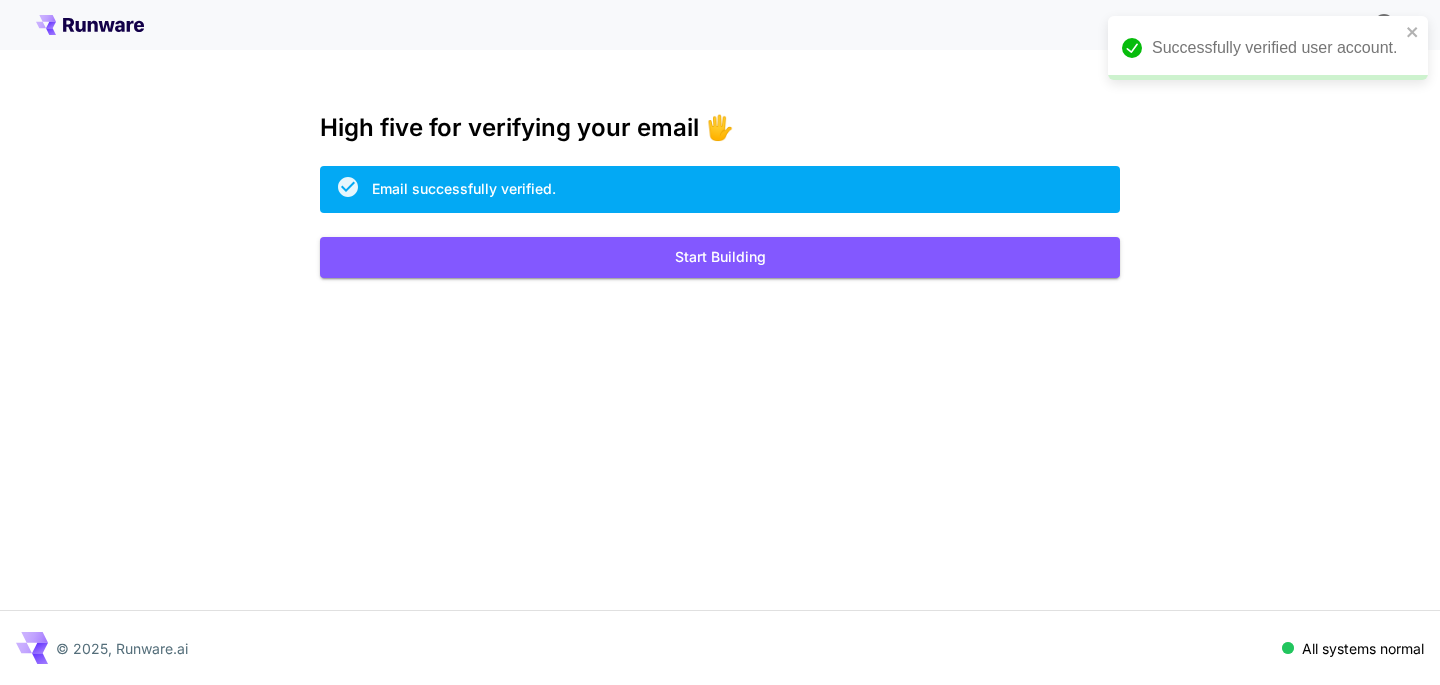 scroll, scrollTop: 0, scrollLeft: 0, axis: both 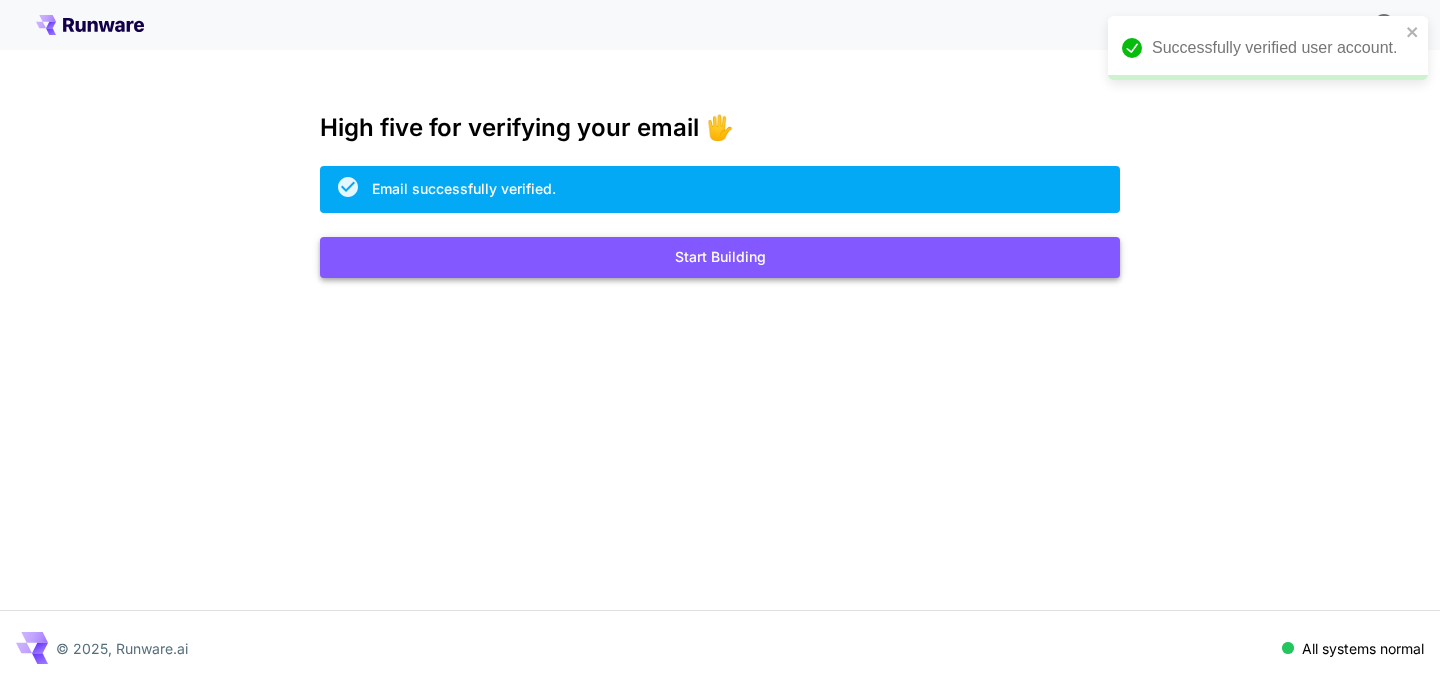 click on "Start Building" at bounding box center (720, 257) 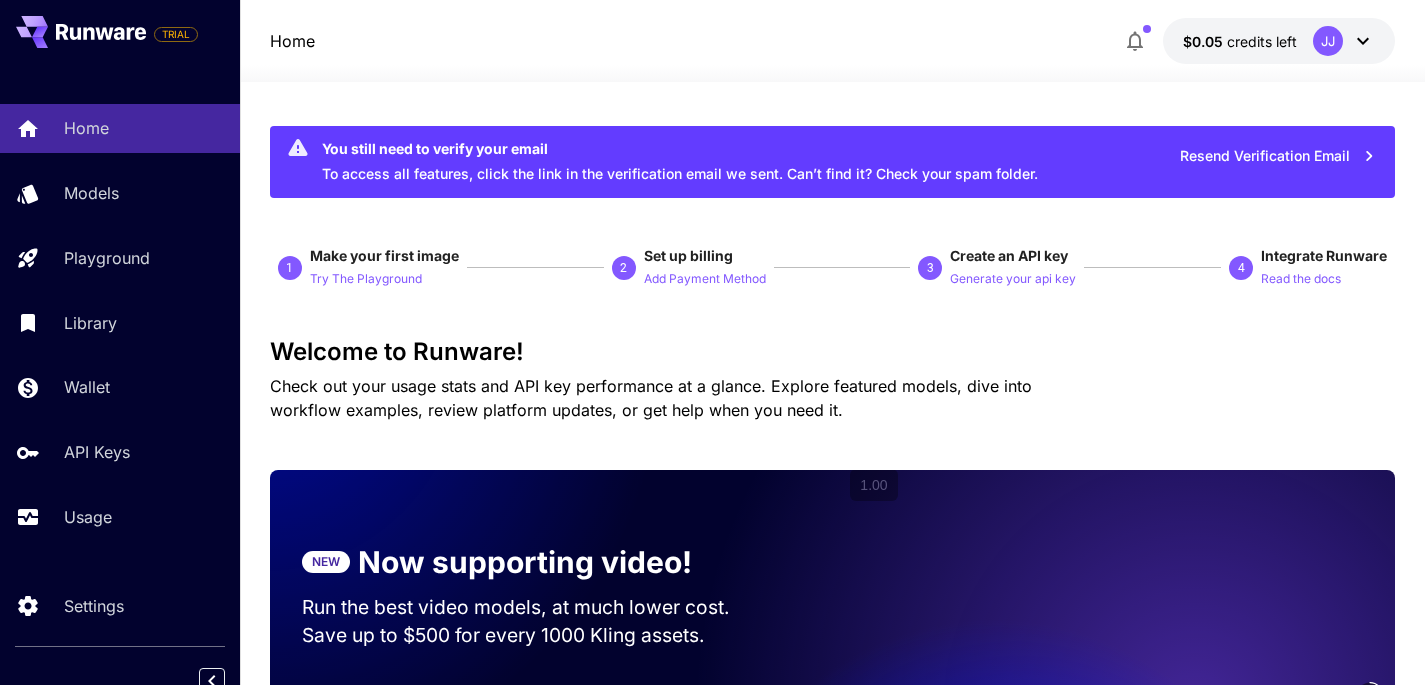 scroll, scrollTop: 1, scrollLeft: 0, axis: vertical 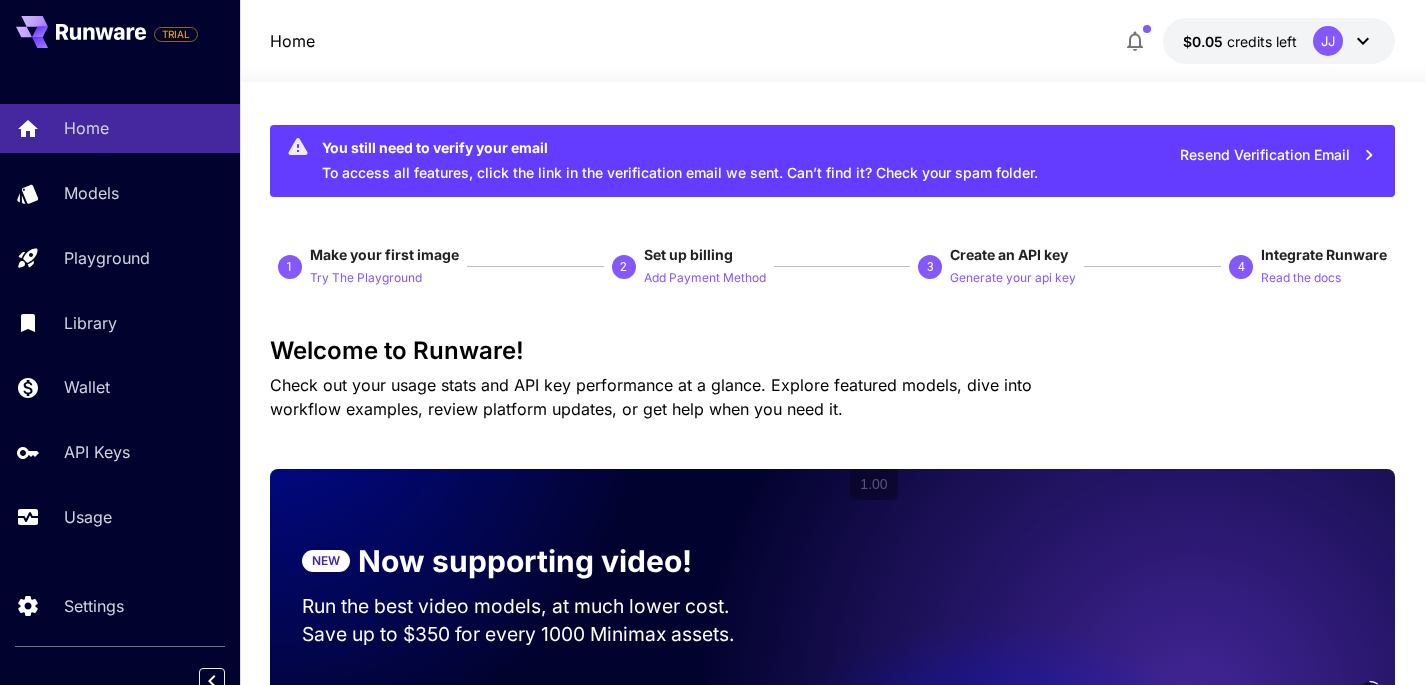 click on "You still need to verify your email To access all features, click the link in the verification email we sent. Can’t find it? Check your spam folder. Resend Verification Email 1 Make your first image Try The Playground 2 Set up billing Add Payment Method 3 Create an API key Generate your api key 4 Integrate Runware Read the docs Welcome to Runware! Check out your usage stats and API key performance at a glance. Explore featured models, dive into workflow examples, review platform updates, or get help when you need it. NEW Now supporting video! Run the best video models, at much lower cost. Save up to $350 for every 1000 Minimax assets. 6 Test drive the best video models Featured models New releases MiniMax KlingAI ByteDance Google Veo PixVerse Vidu Launch in Playground minimax:3@1                             MiniMax 02 Hailuo Most polished and dynamic model with vibrant, theatrical visuals and fluid motion. Ideal for viral content and commercial-style footage. Launch in Playground bytedance:2@1" at bounding box center (833, 3324) 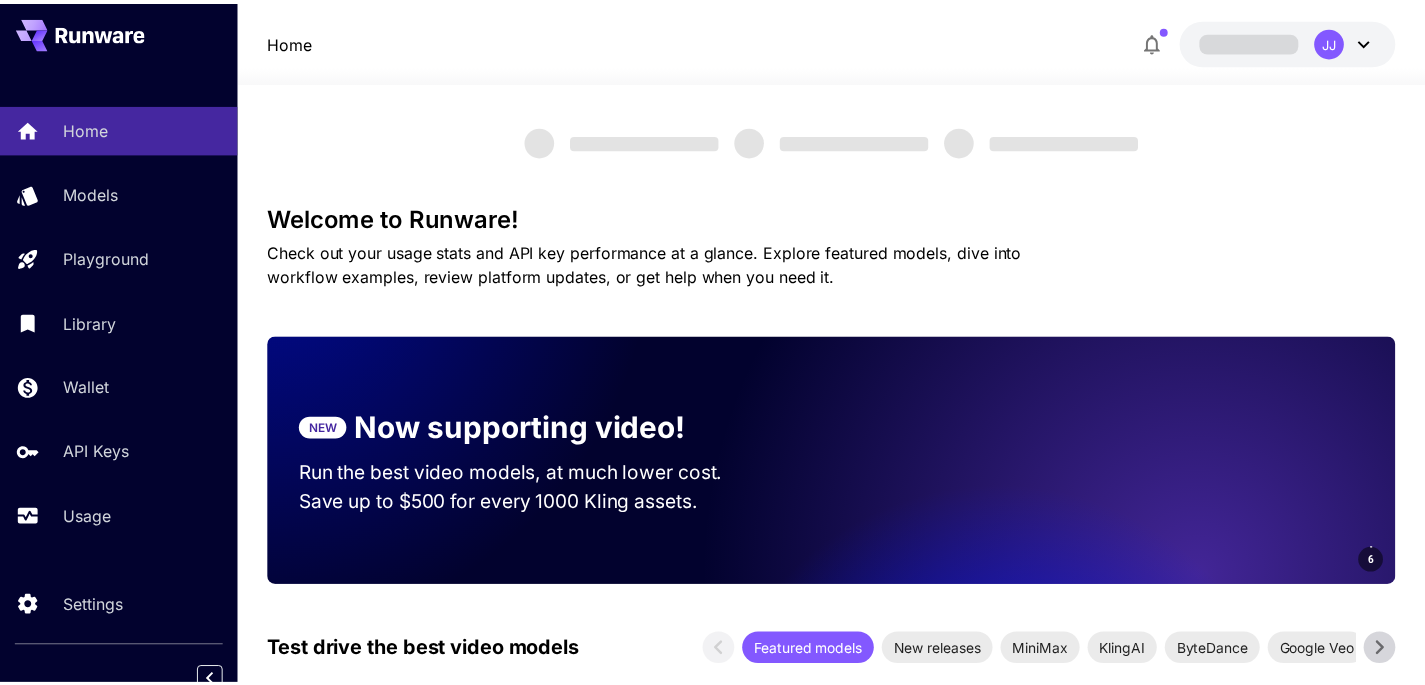 scroll, scrollTop: 1, scrollLeft: 0, axis: vertical 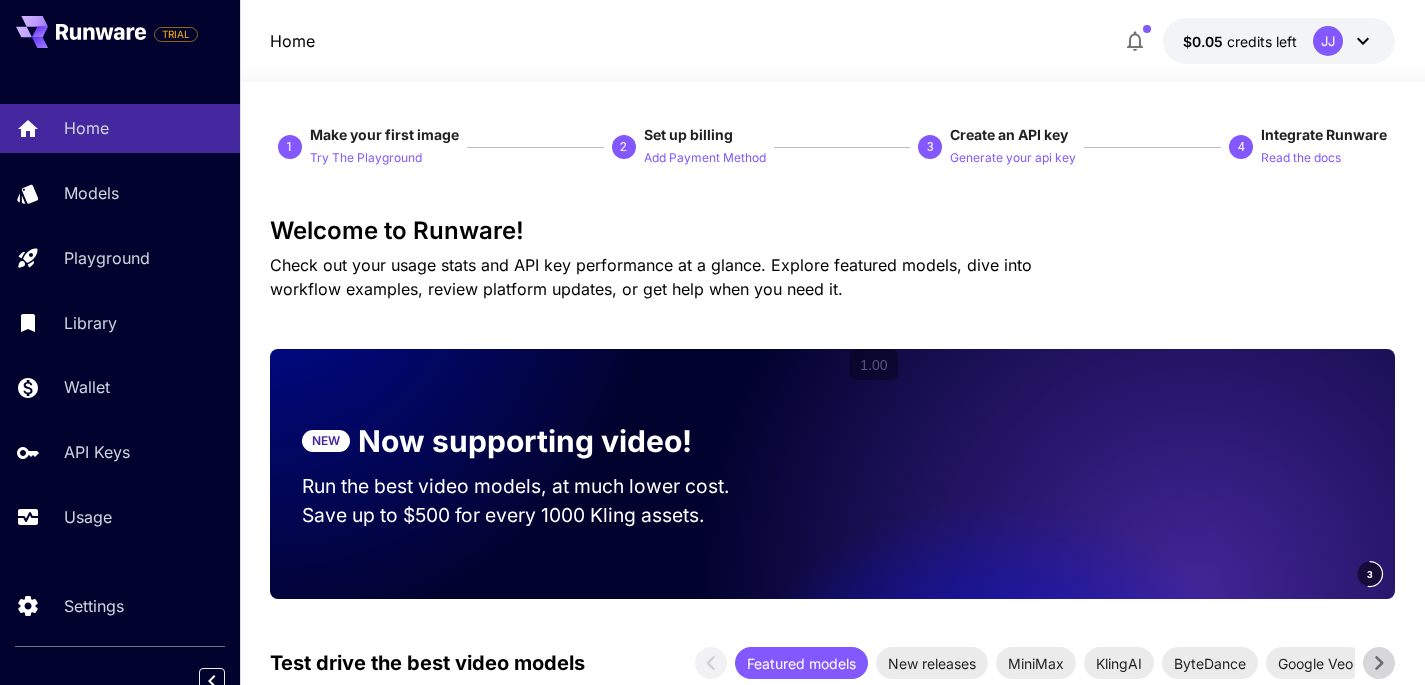 click 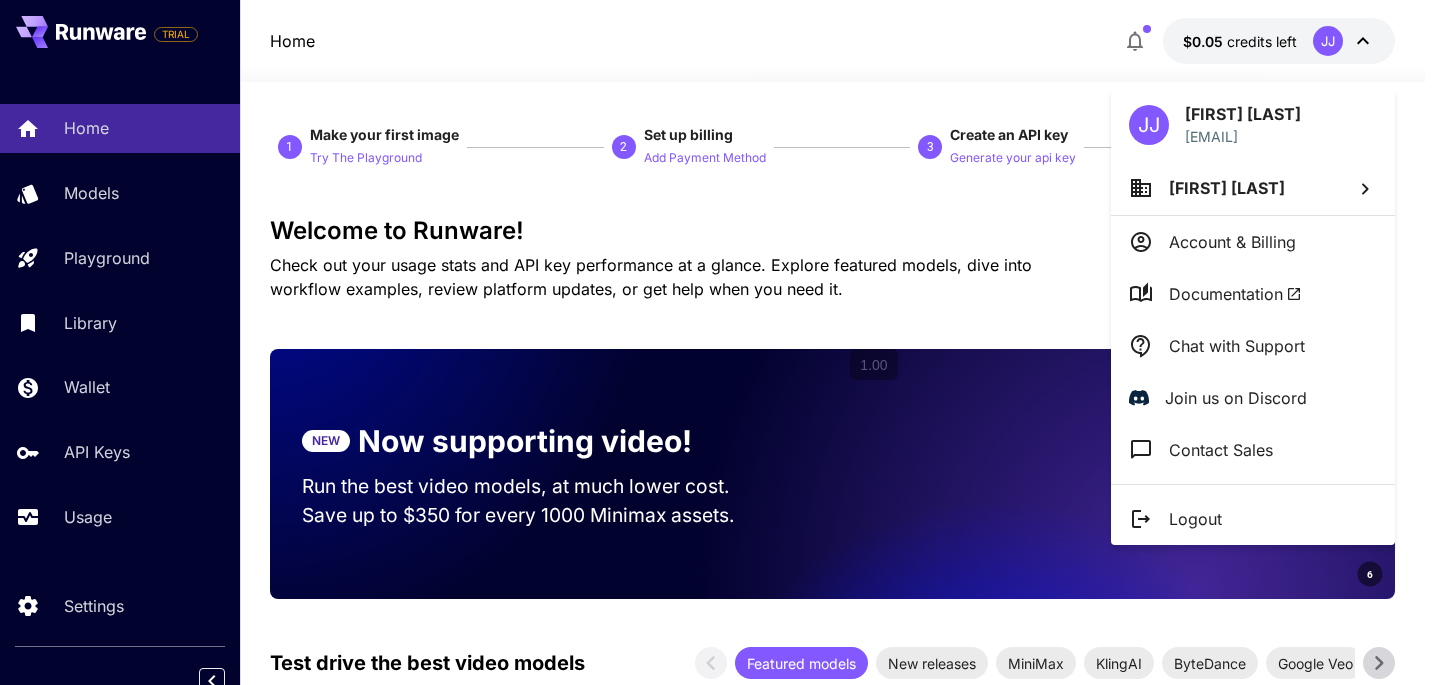 click at bounding box center (720, 342) 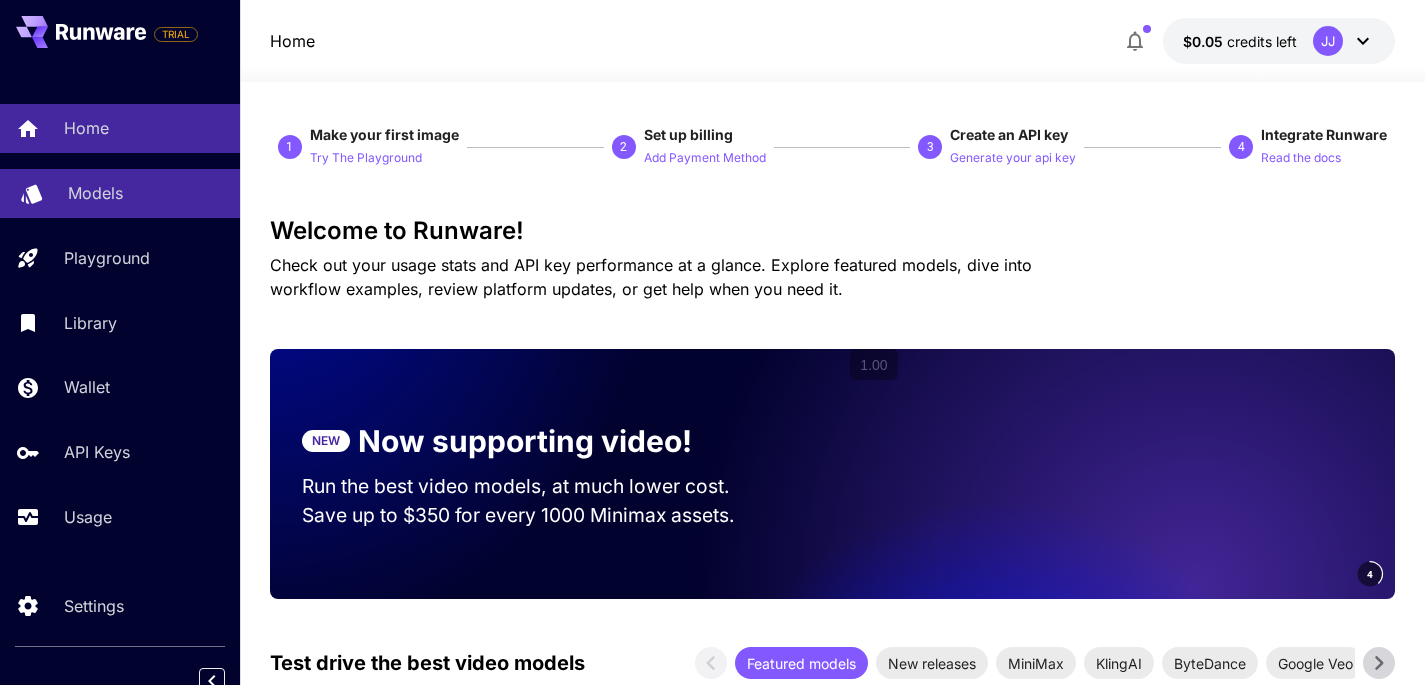 click on "Models" at bounding box center [95, 193] 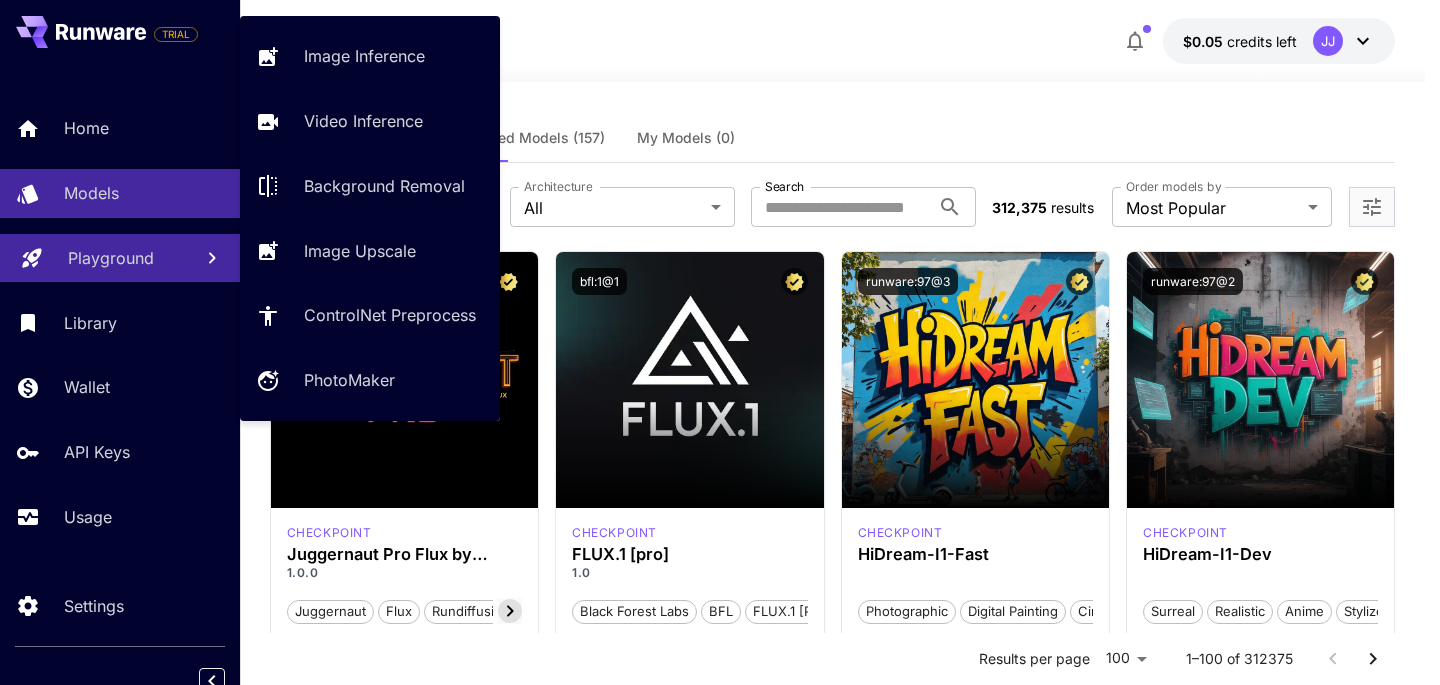 click on "Playground" at bounding box center [111, 258] 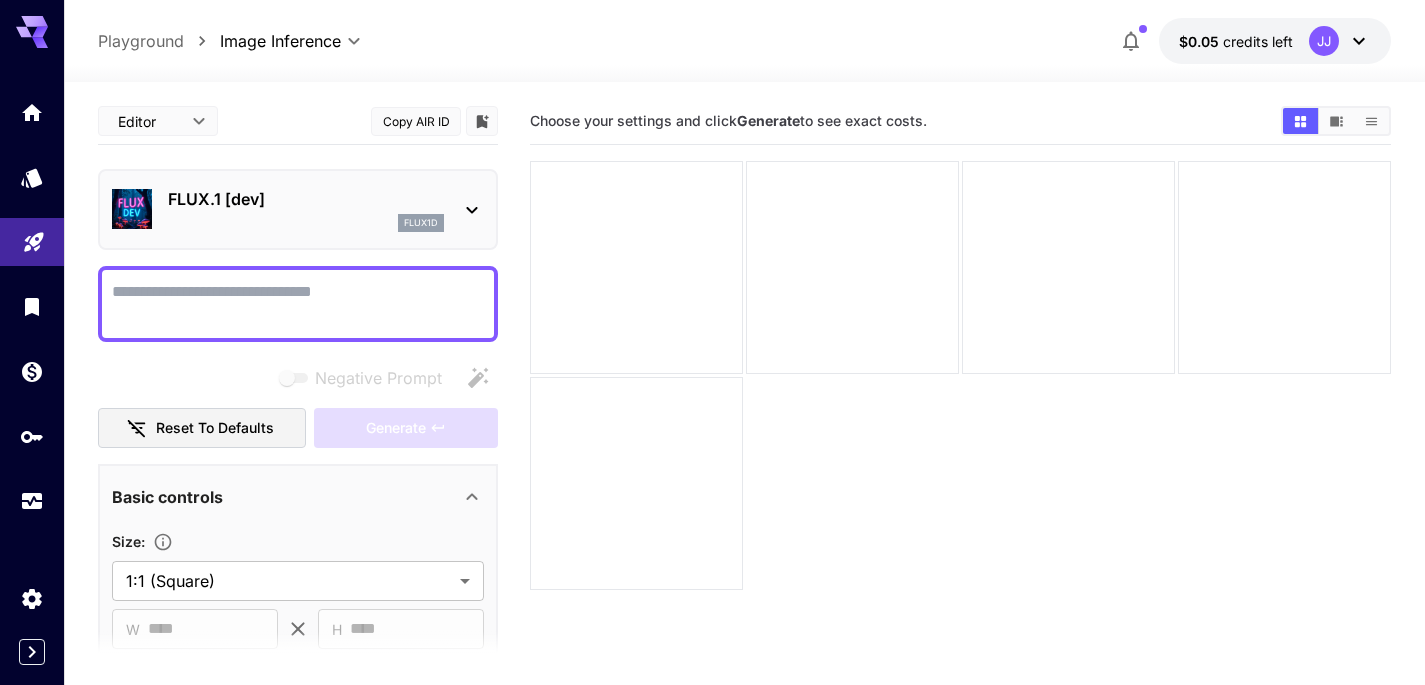 scroll, scrollTop: 193, scrollLeft: 0, axis: vertical 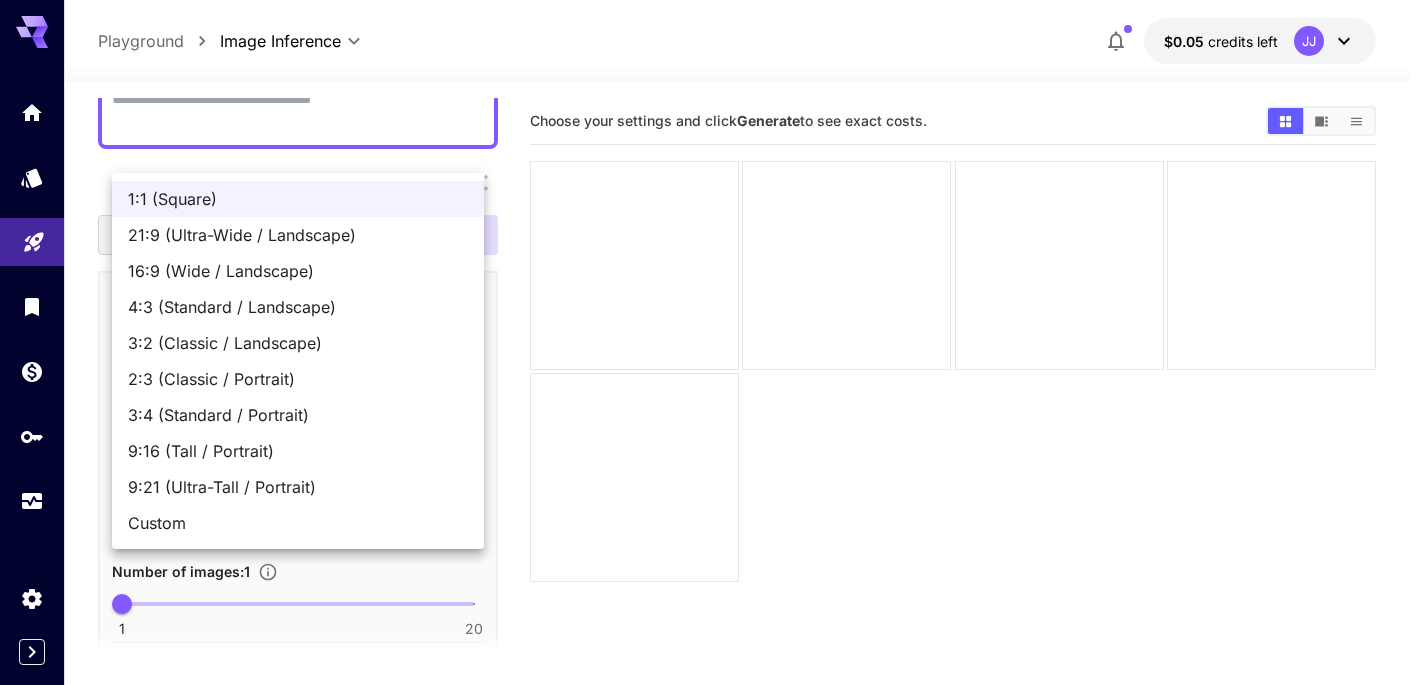 click on "**********" at bounding box center [712, 421] 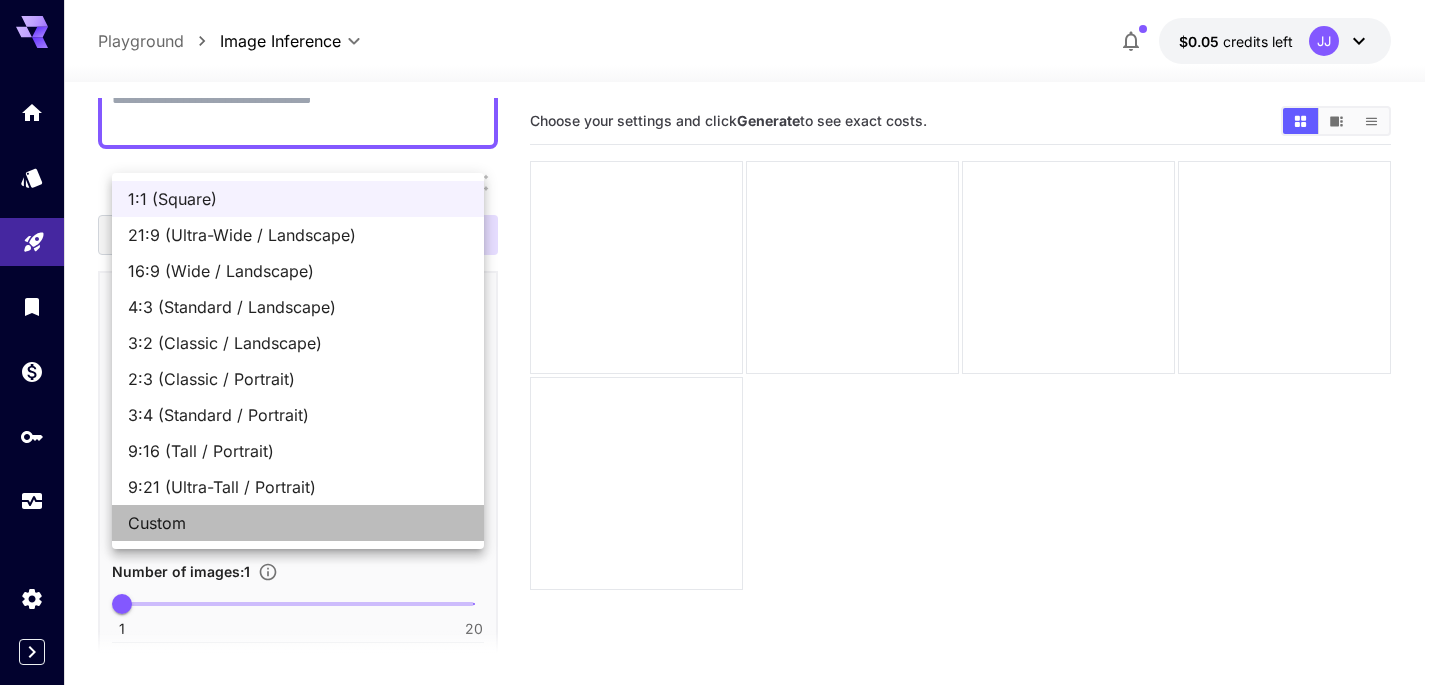 click on "Custom" at bounding box center [298, 523] 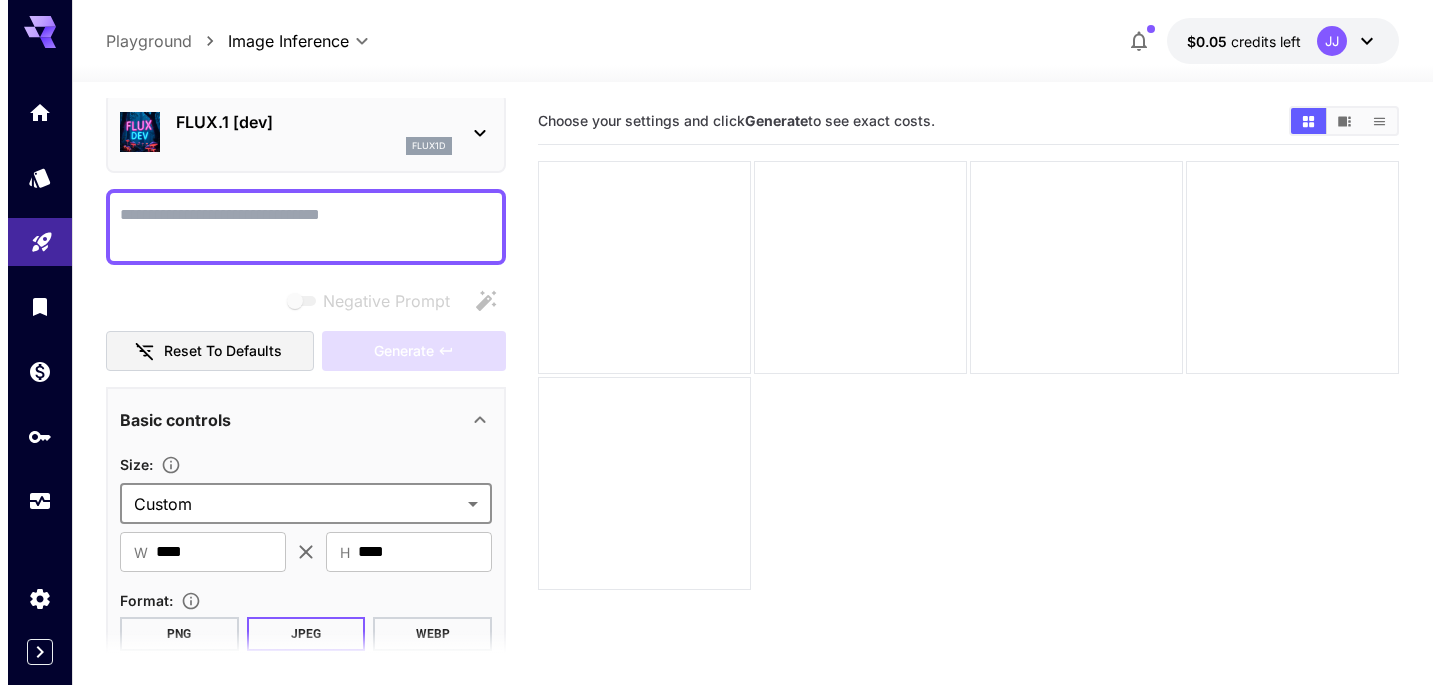 scroll, scrollTop: 81, scrollLeft: 0, axis: vertical 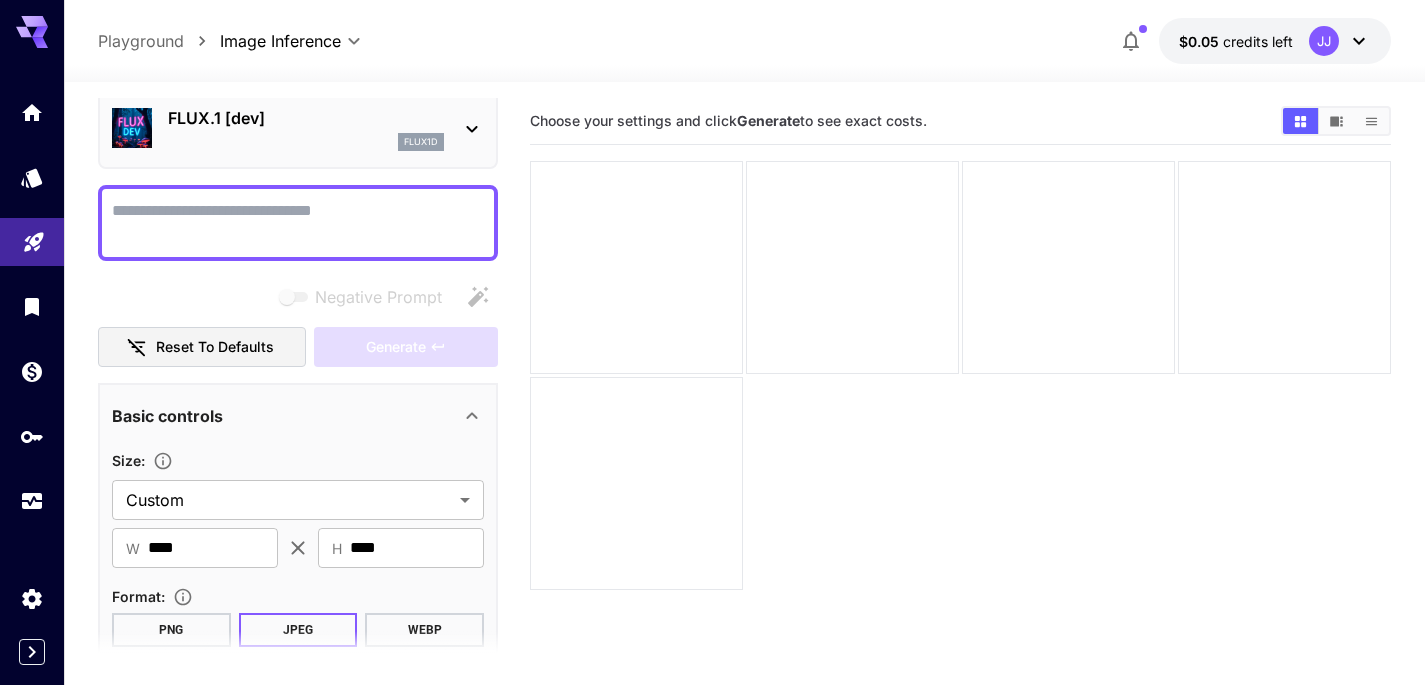 click 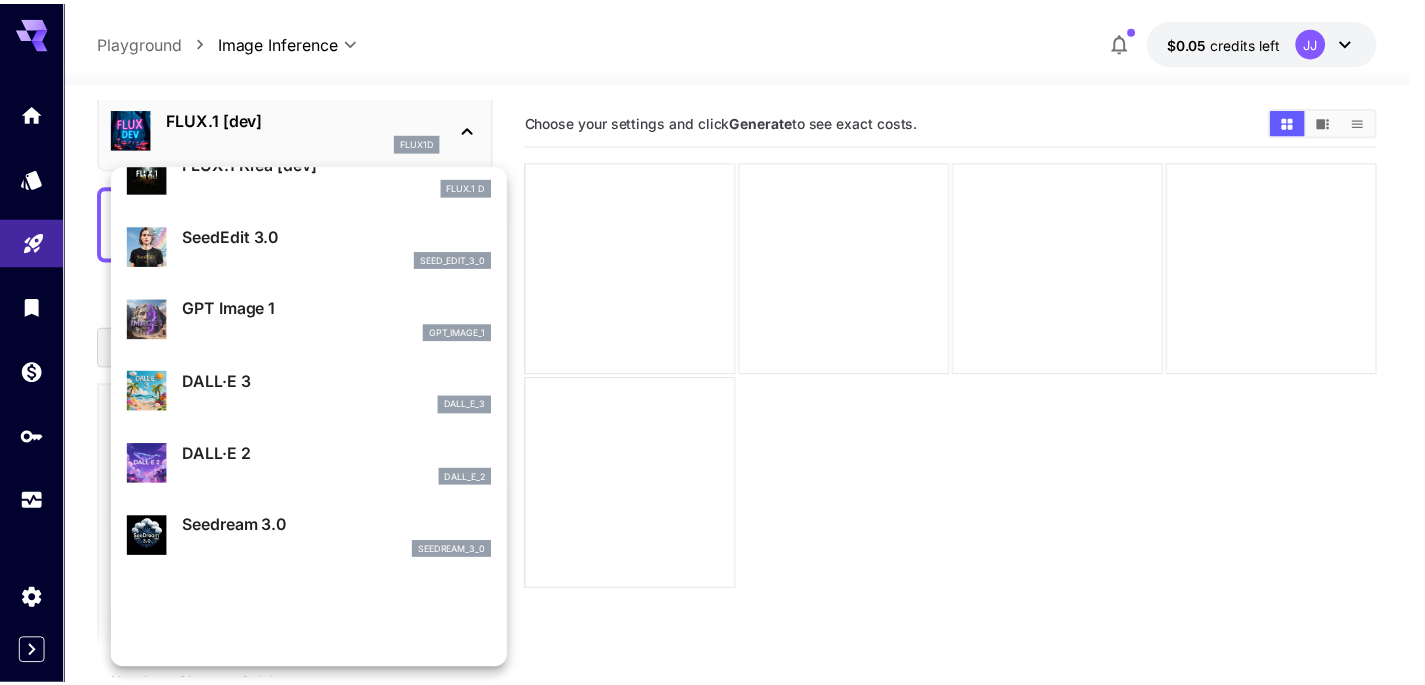 scroll, scrollTop: 200, scrollLeft: 0, axis: vertical 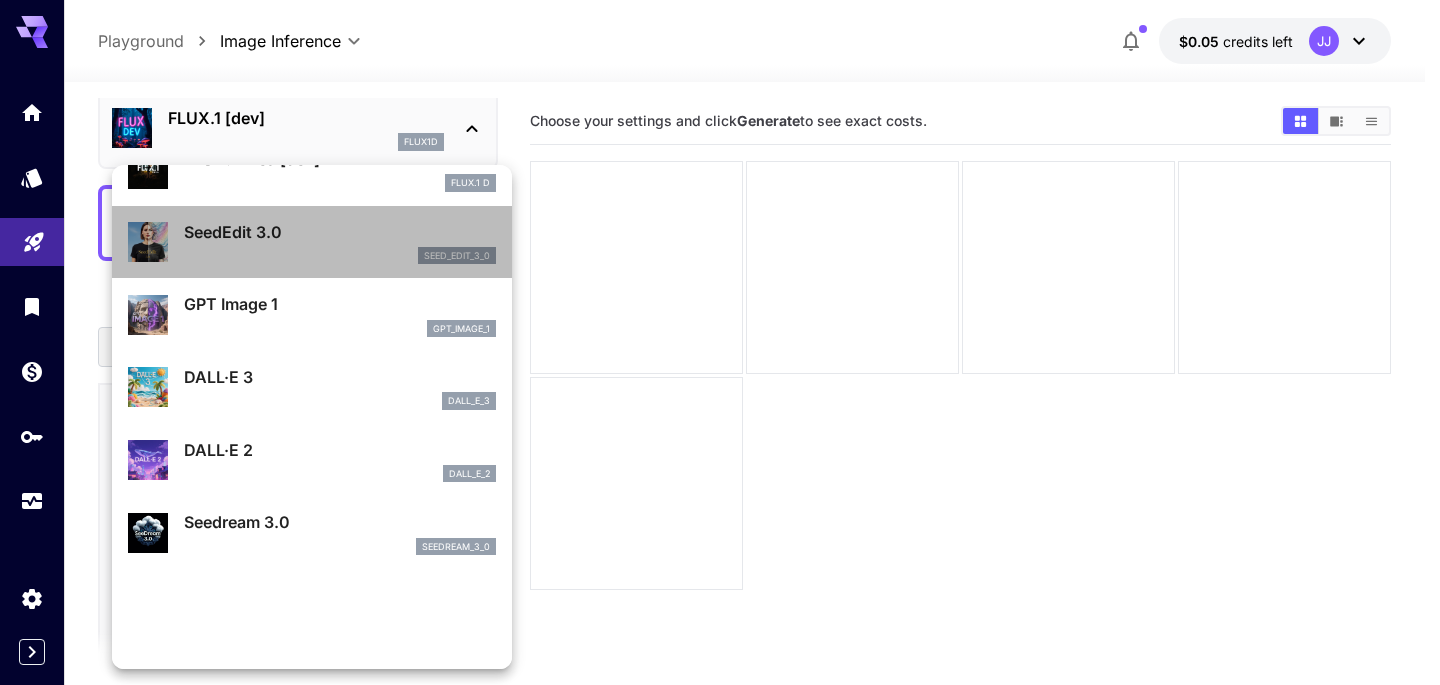 click on "SeedEdit 3.0" at bounding box center (340, 232) 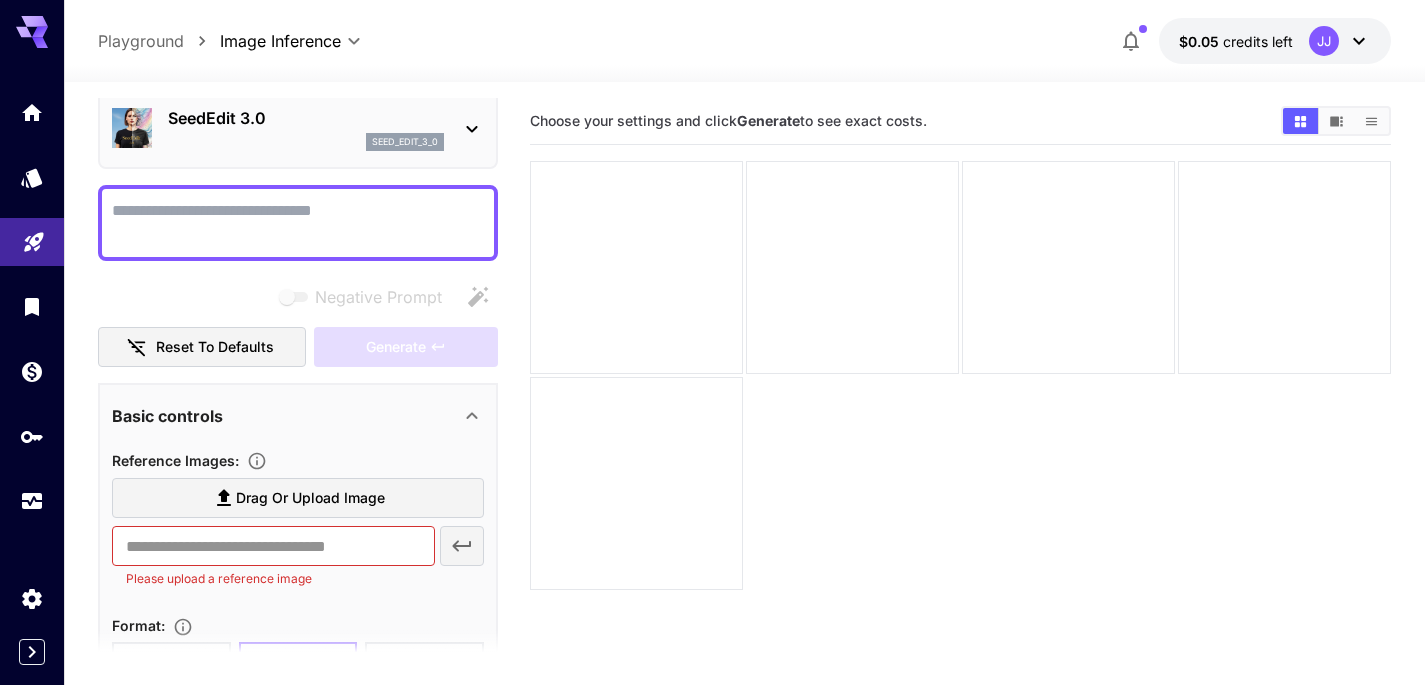 scroll, scrollTop: 215, scrollLeft: 0, axis: vertical 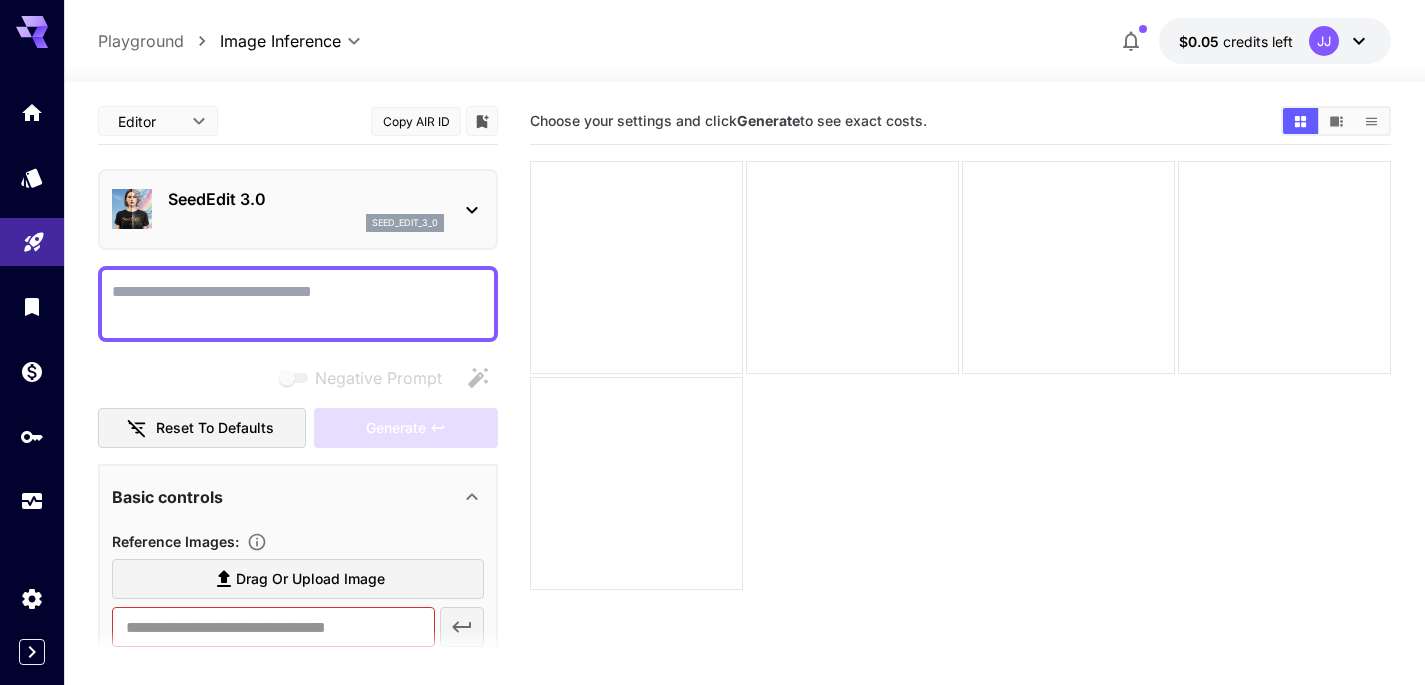 click on "Negative Prompt" at bounding box center [298, 304] 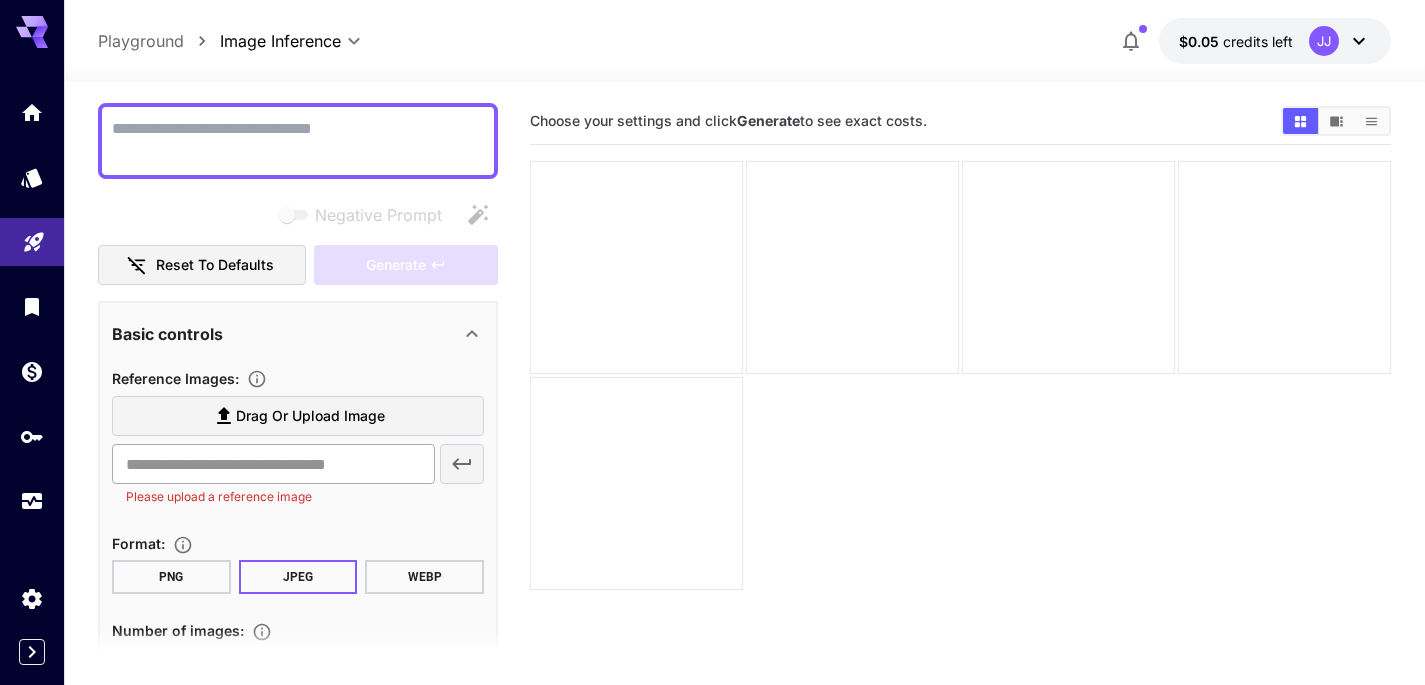 scroll, scrollTop: 160, scrollLeft: 0, axis: vertical 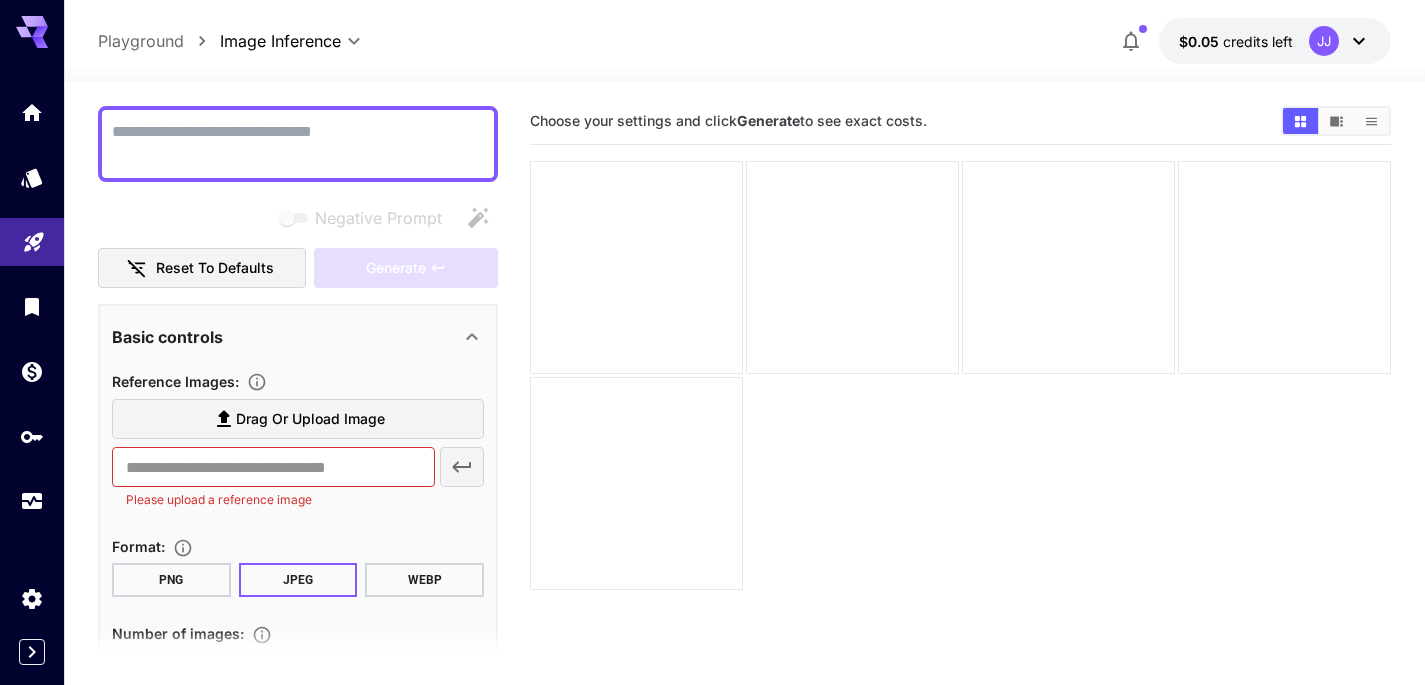 click on "Drag or upload image" at bounding box center [310, 419] 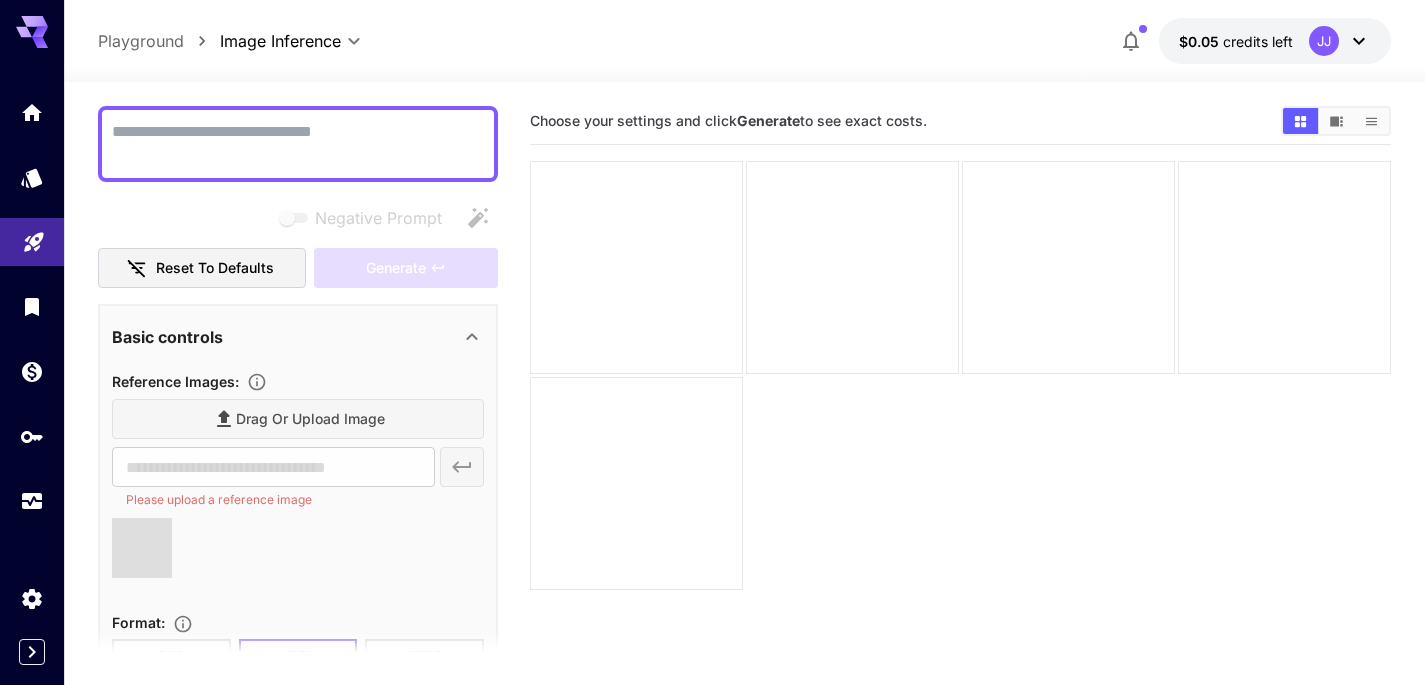 type on "**********" 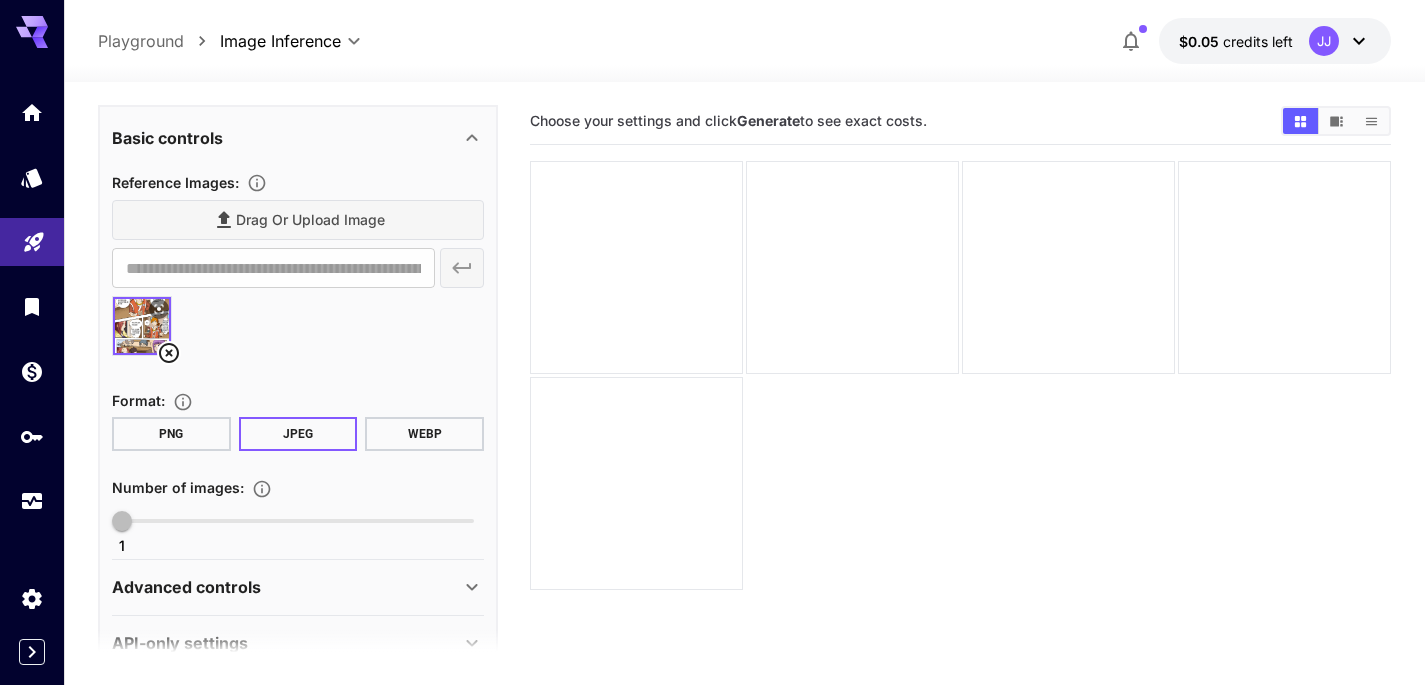 scroll, scrollTop: 0, scrollLeft: 0, axis: both 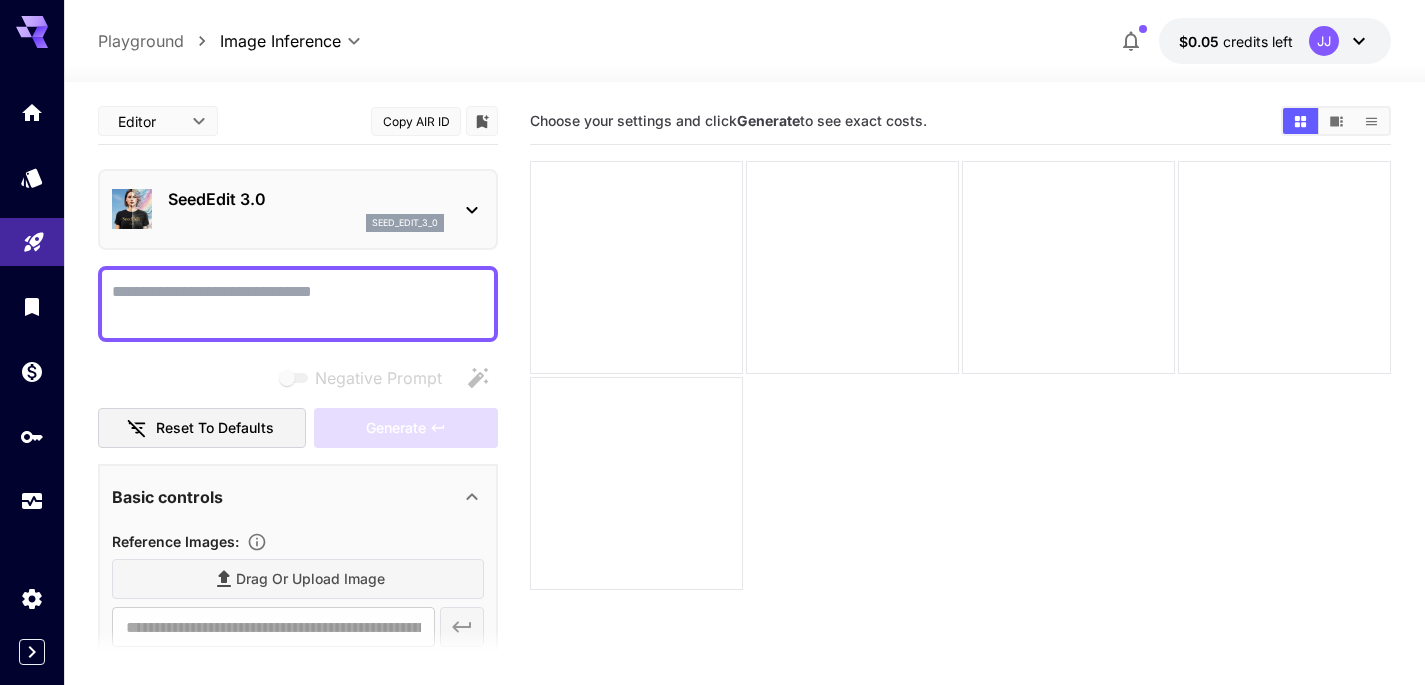 click on "Negative Prompt" at bounding box center (298, 304) 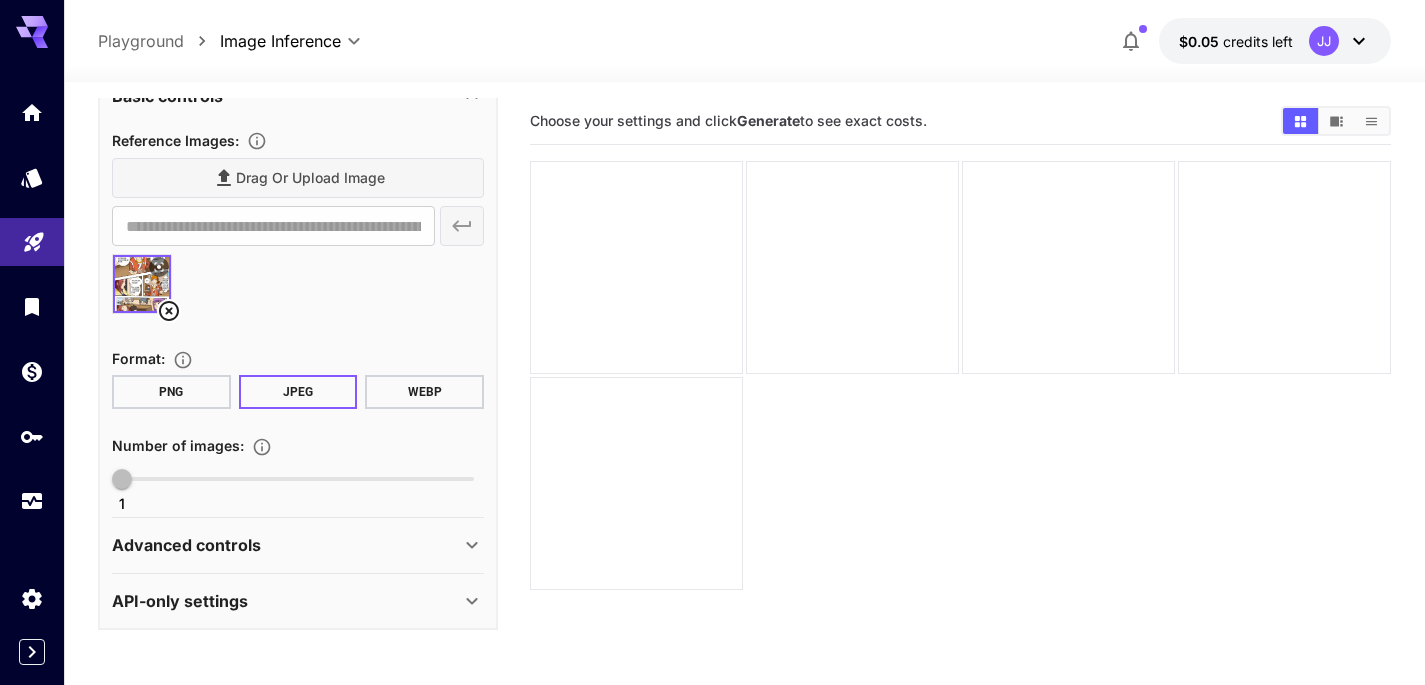 scroll, scrollTop: 589, scrollLeft: 0, axis: vertical 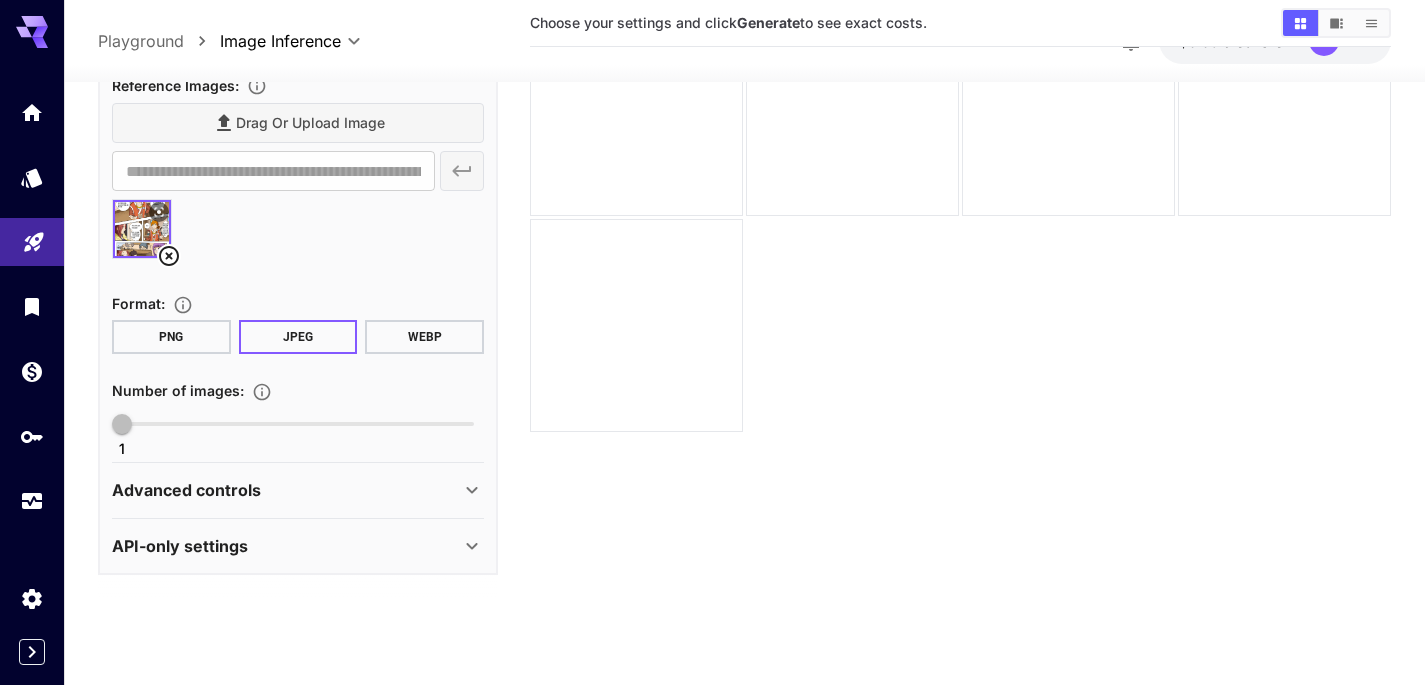 type on "**********" 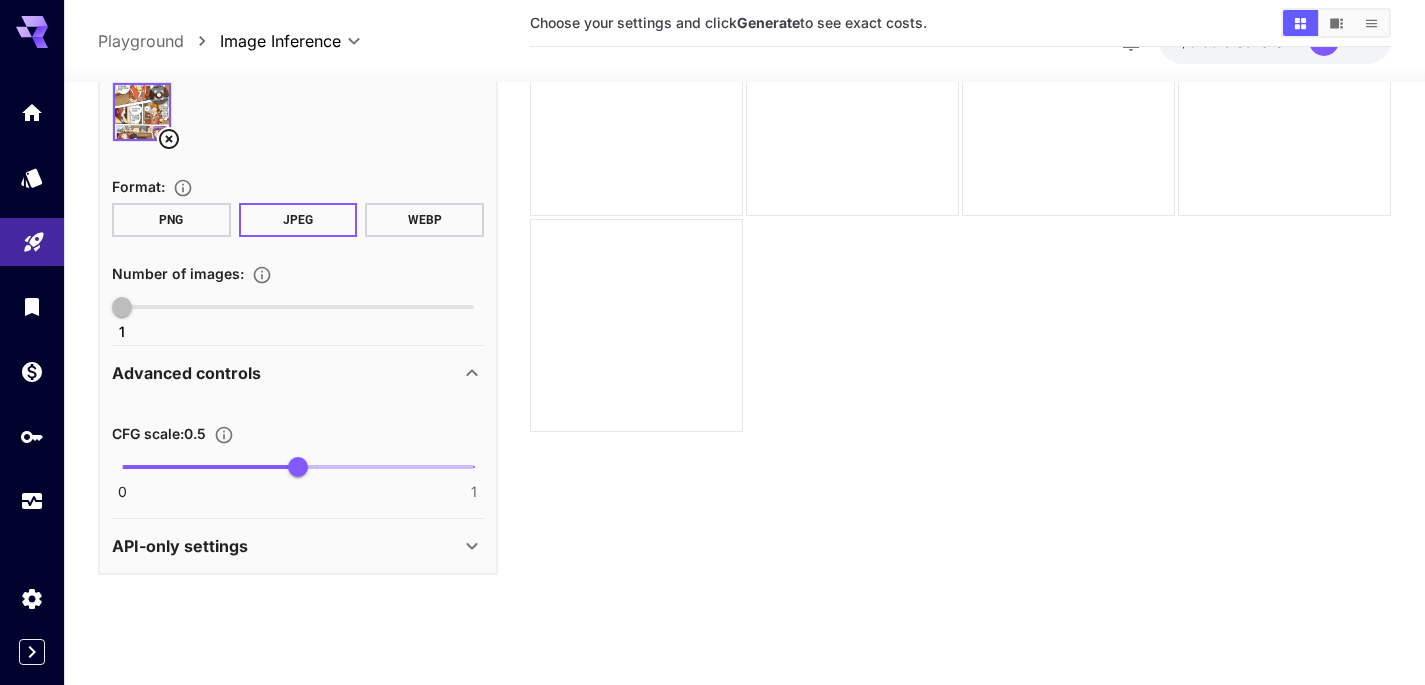 click 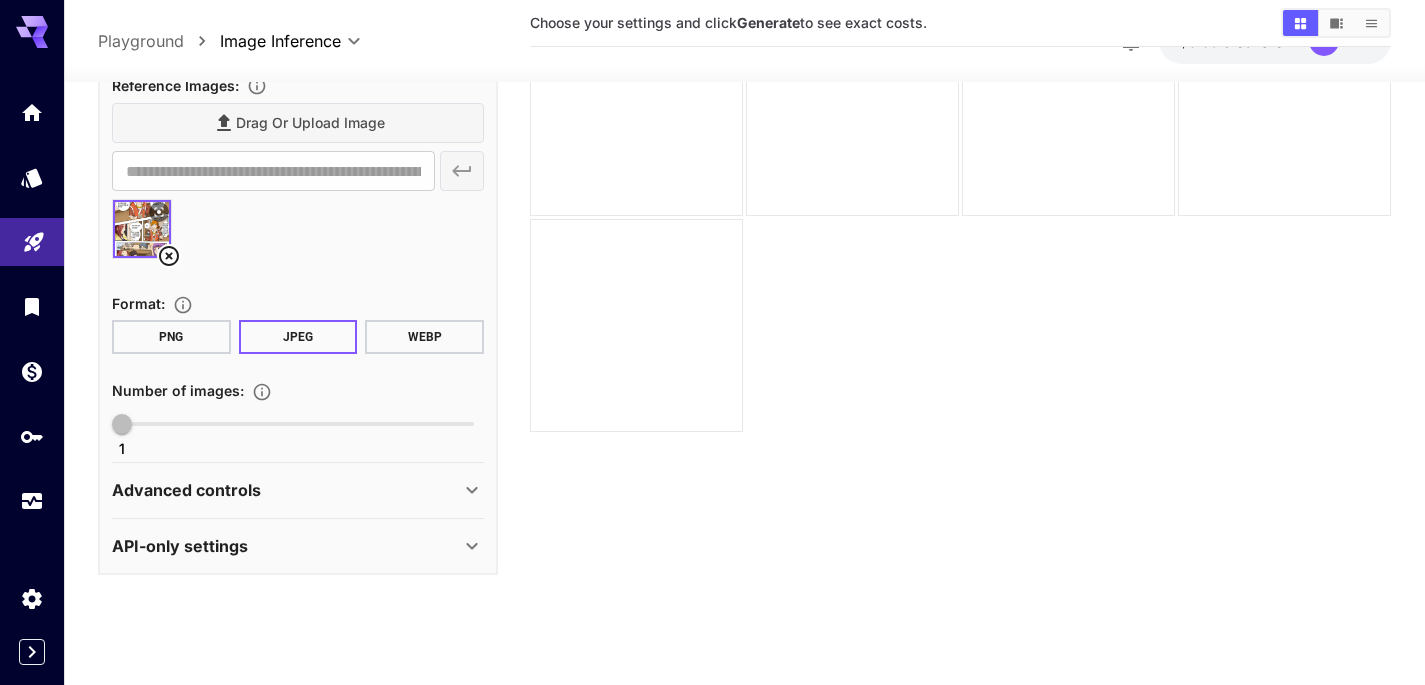 click 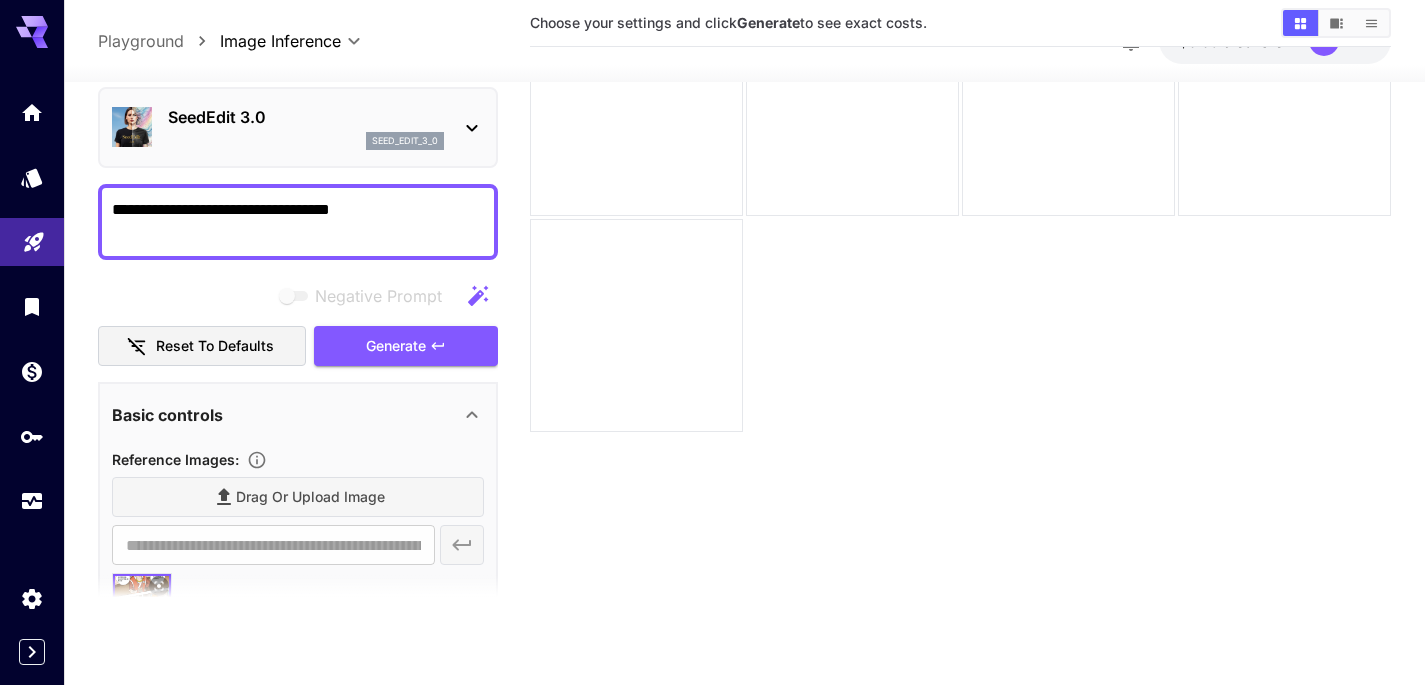 scroll, scrollTop: 0, scrollLeft: 0, axis: both 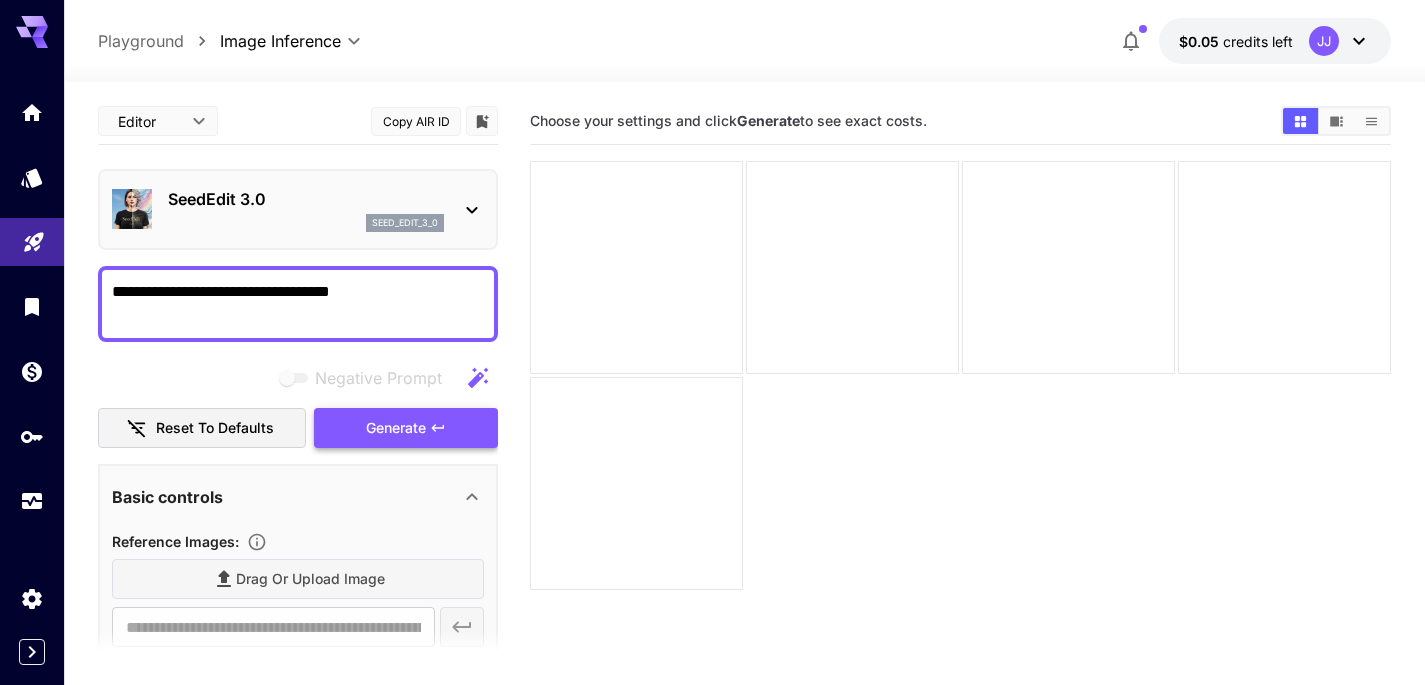 click on "Generate" at bounding box center [396, 428] 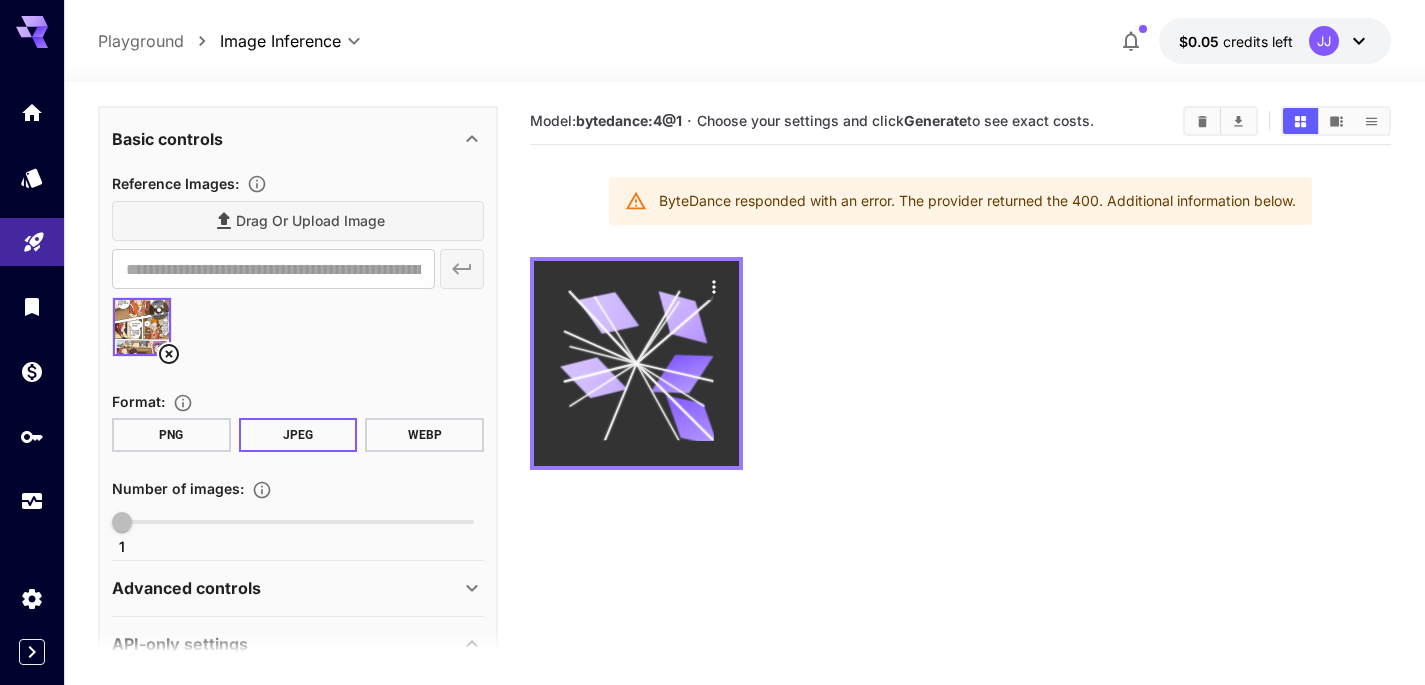 scroll, scrollTop: 390, scrollLeft: 0, axis: vertical 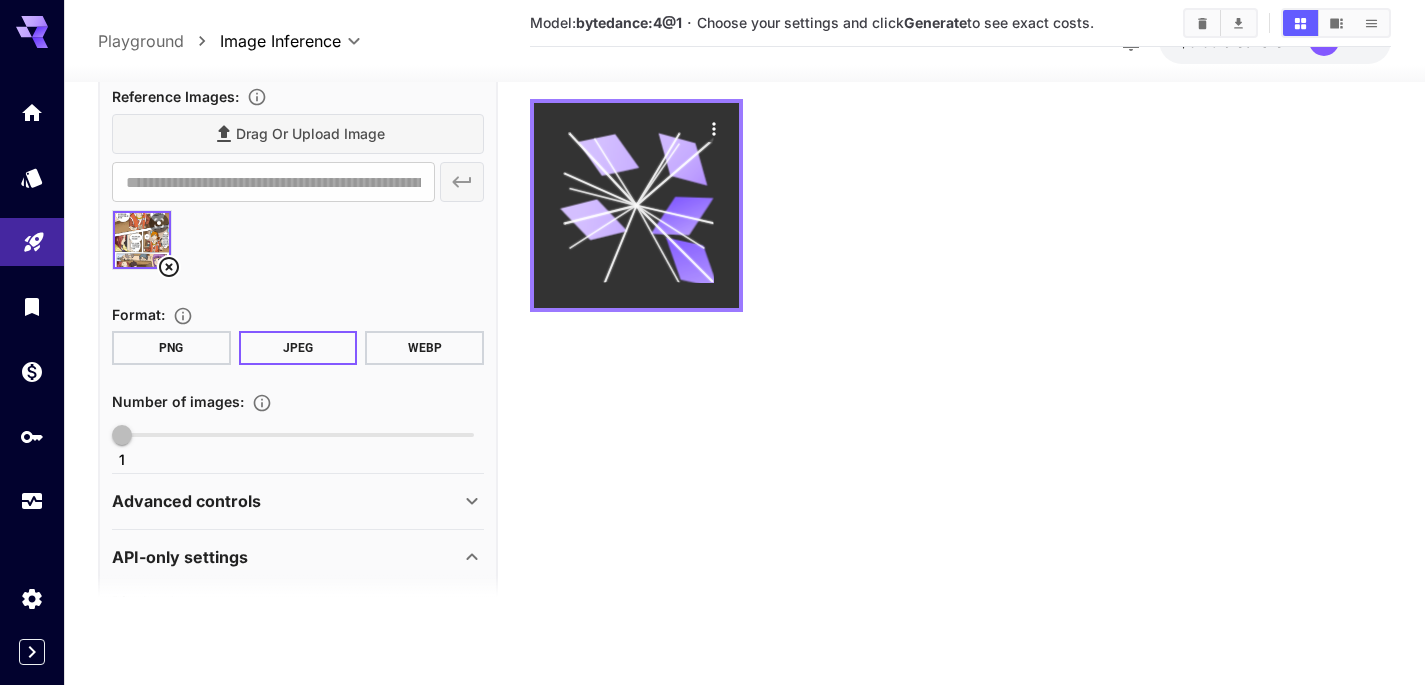 click 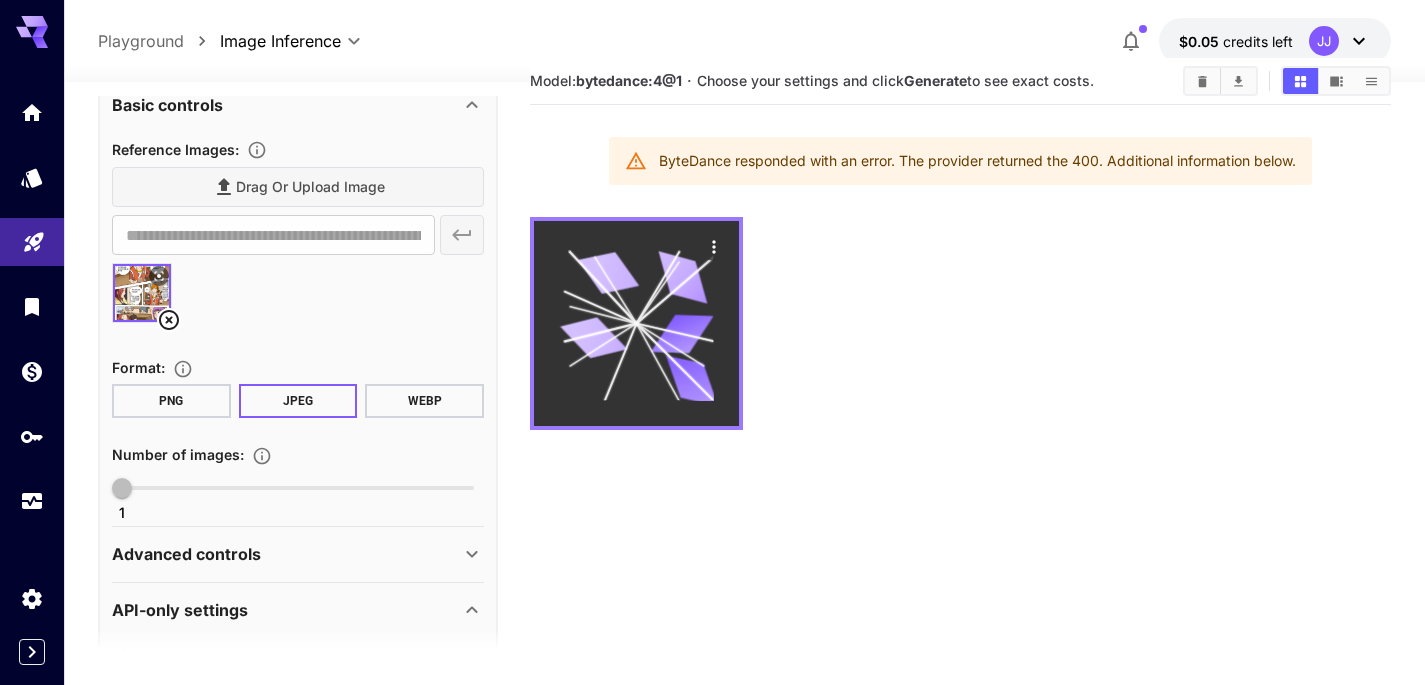 scroll, scrollTop: 0, scrollLeft: 0, axis: both 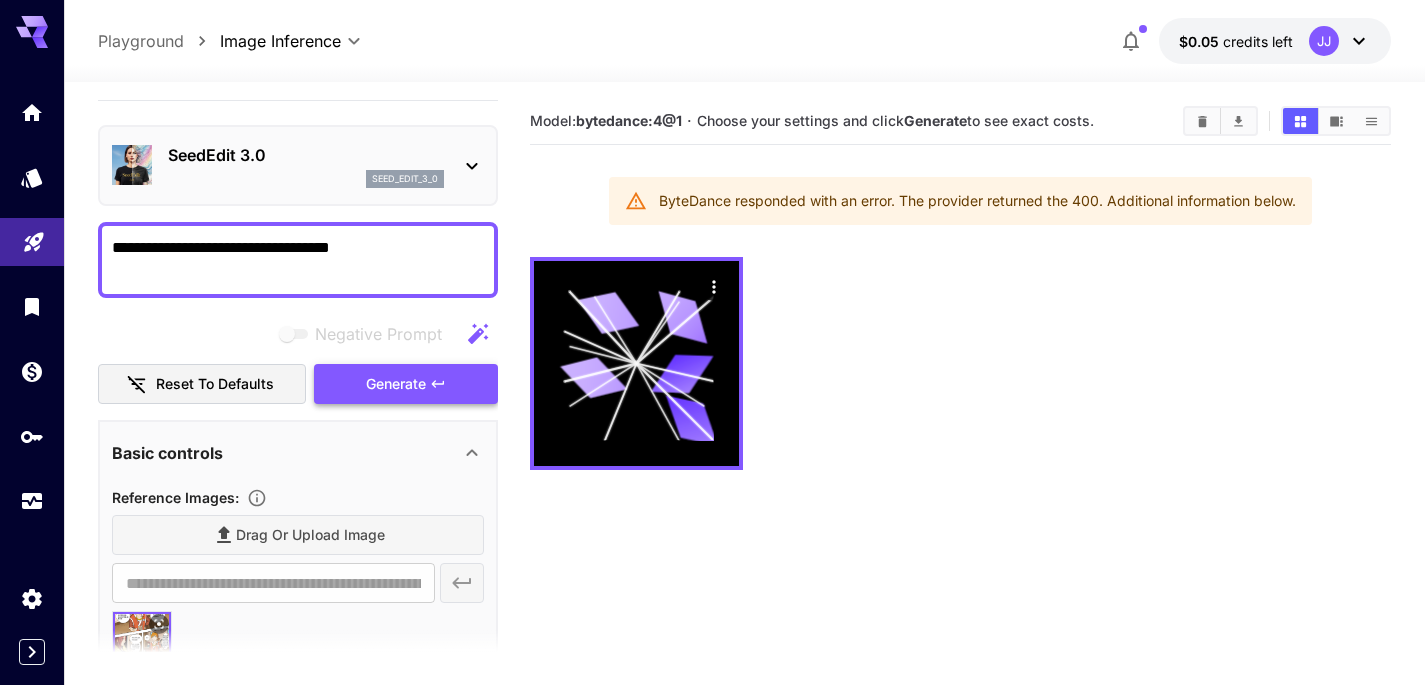 click on "Generate" at bounding box center (396, 384) 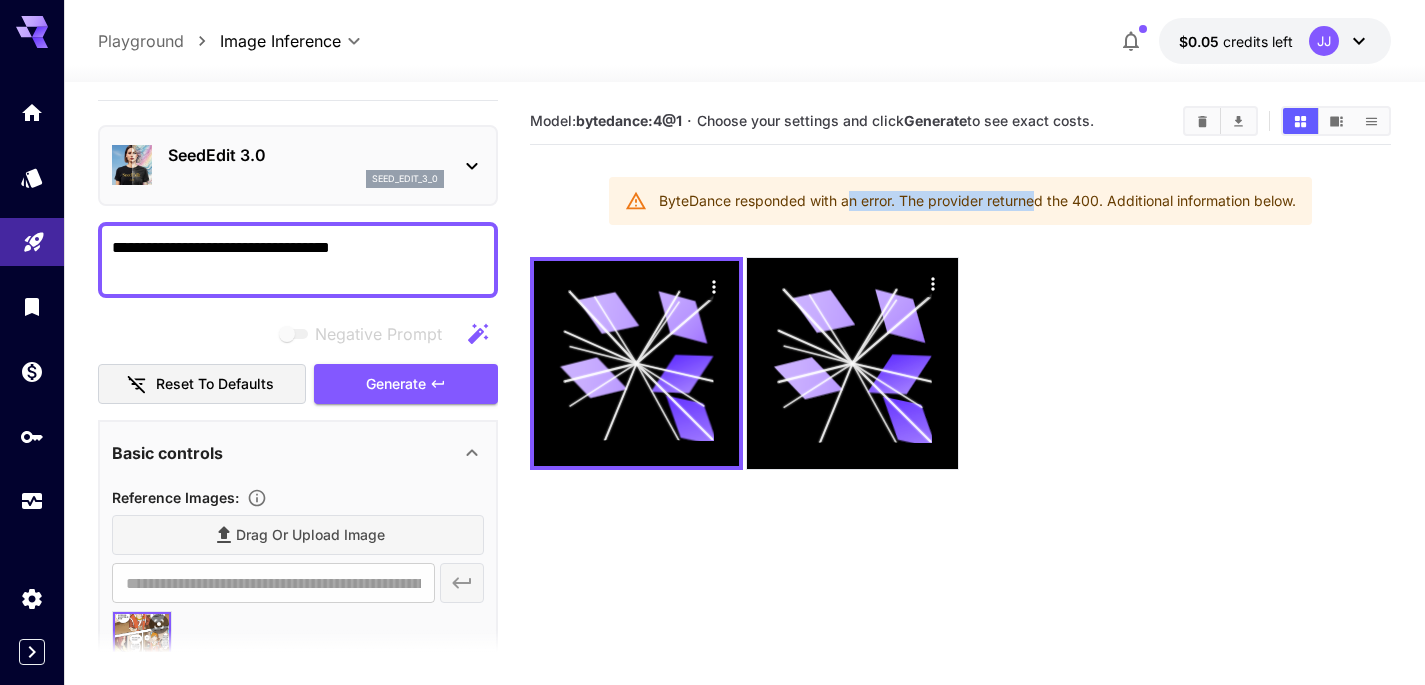 drag, startPoint x: 1157, startPoint y: 292, endPoint x: 878, endPoint y: 280, distance: 279.25793 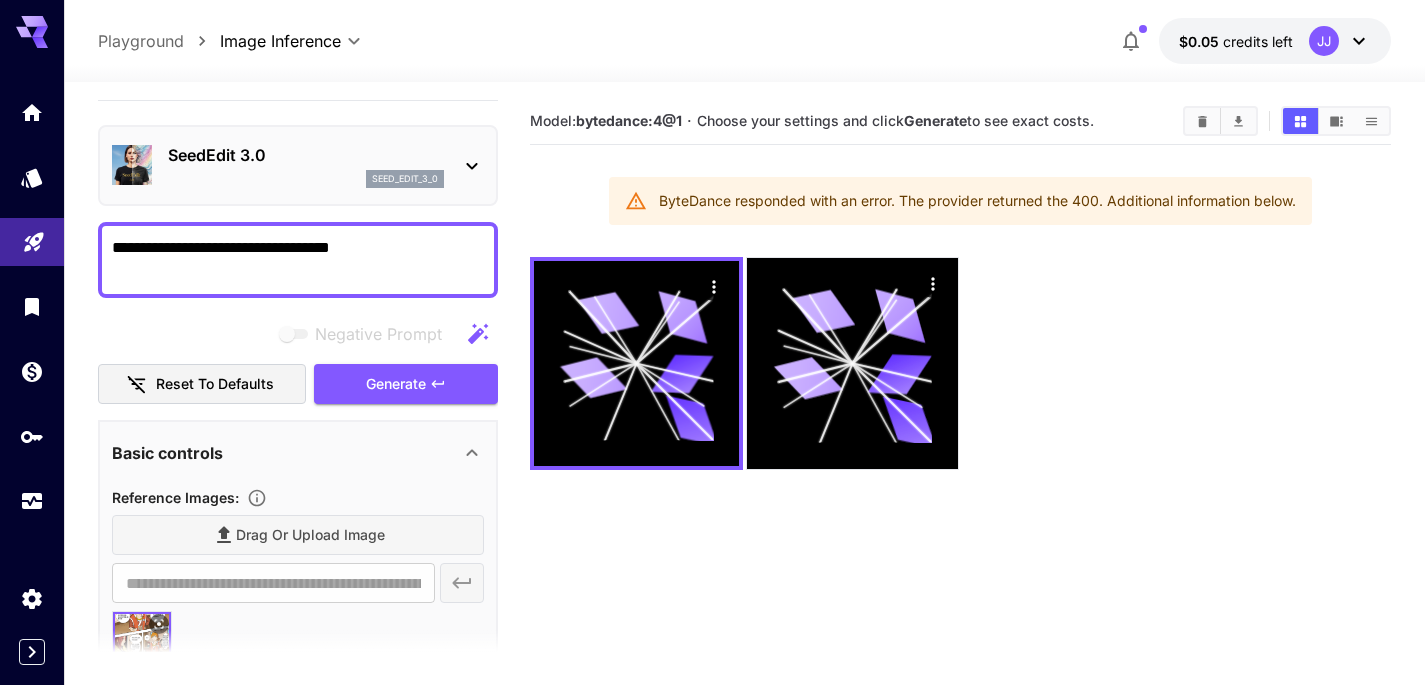 click on "ByteDance responded with an error. The provider returned the 400. Additional information below." at bounding box center (977, 201) 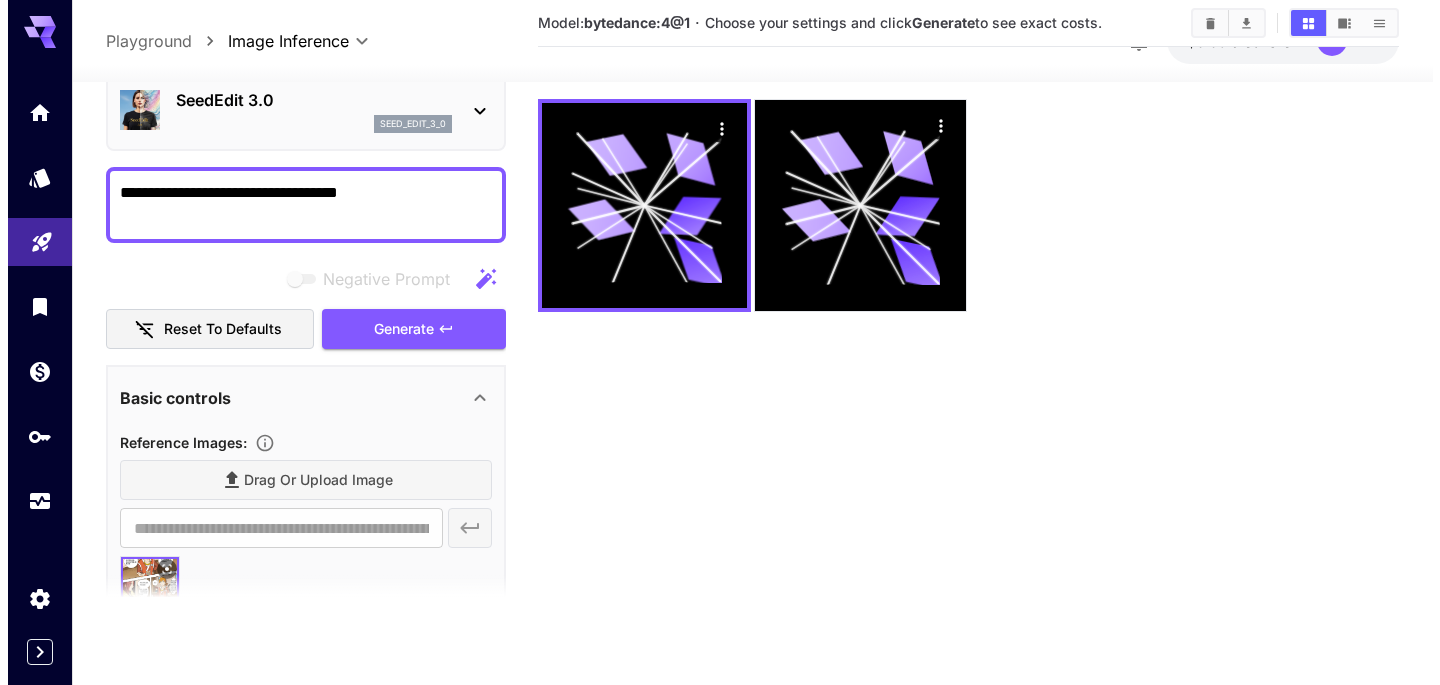 scroll, scrollTop: 0, scrollLeft: 0, axis: both 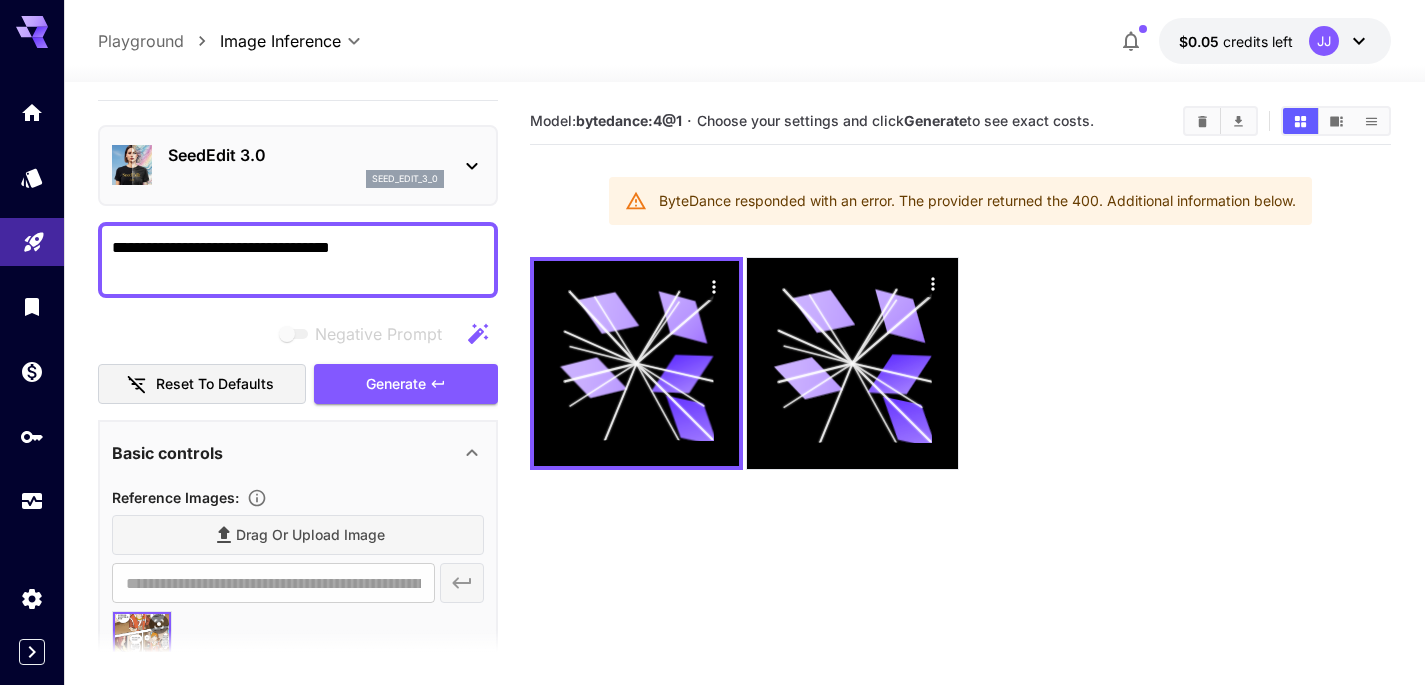 click 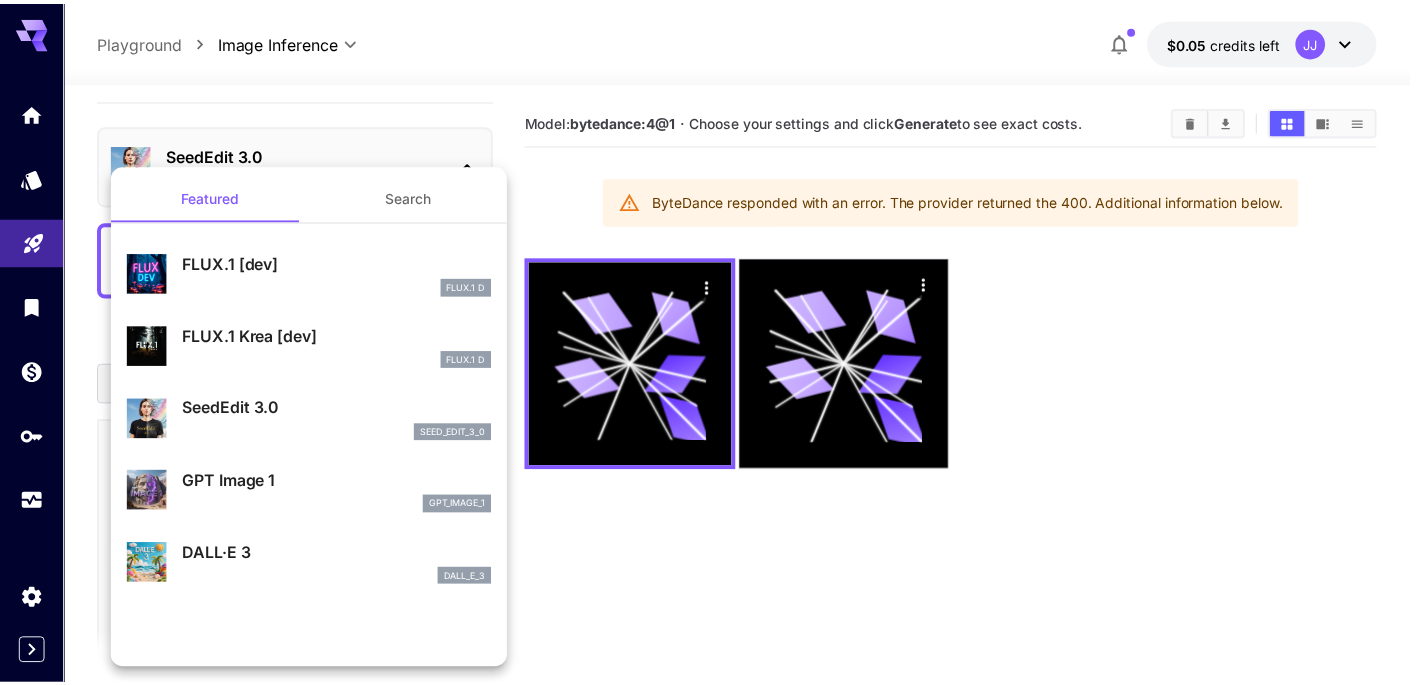scroll, scrollTop: 1, scrollLeft: 0, axis: vertical 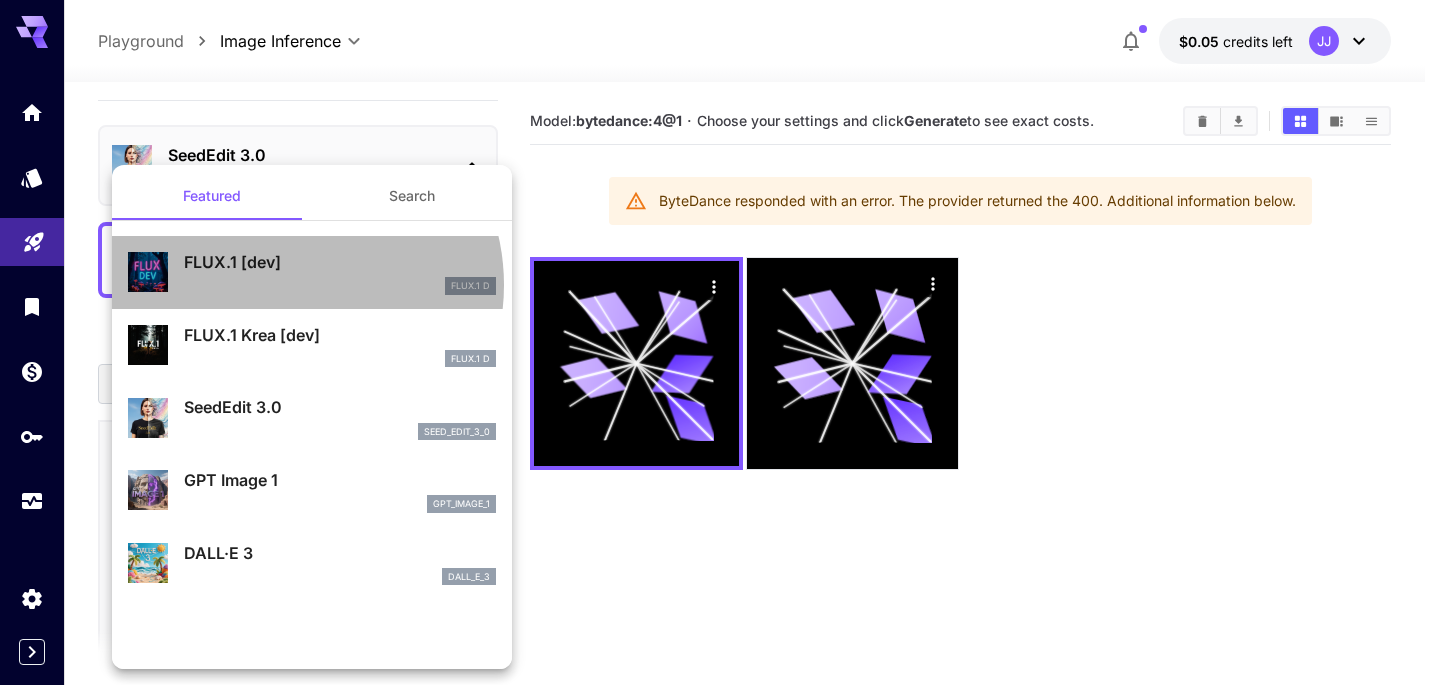 click on "FLUX.1 [dev]" at bounding box center [340, 262] 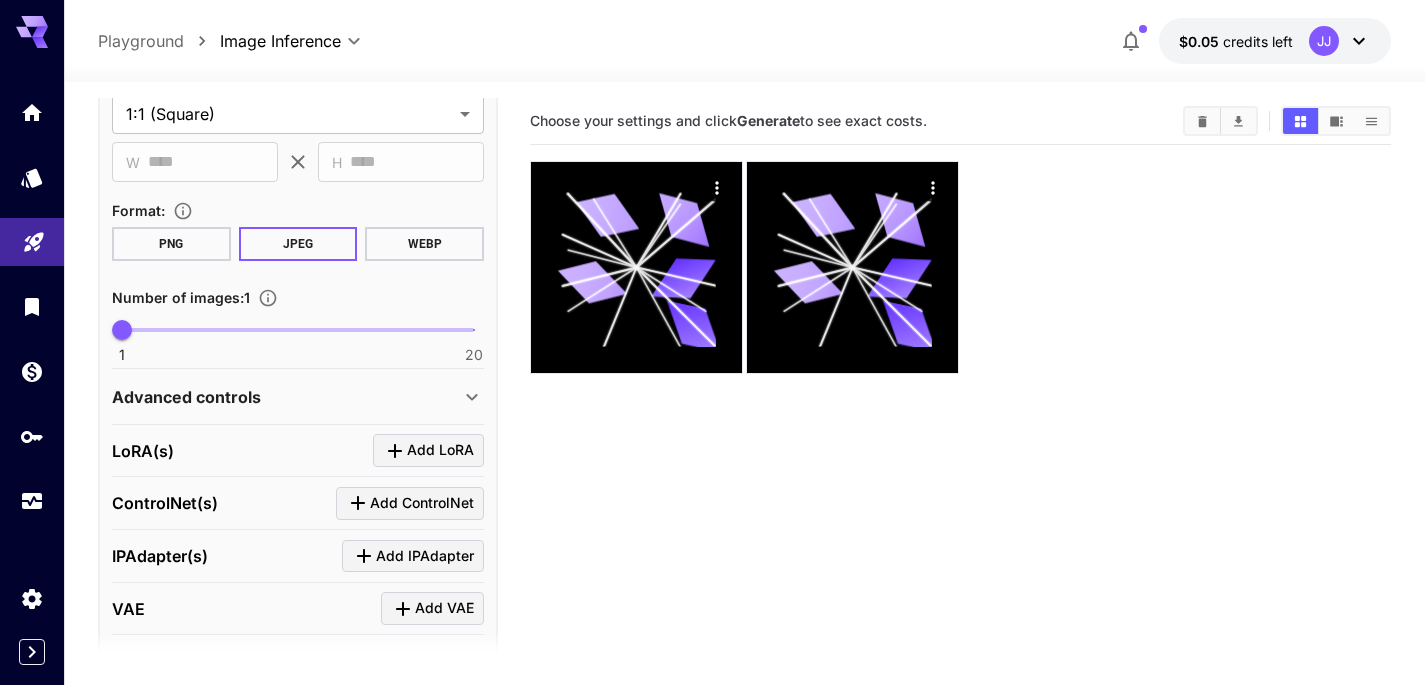 scroll, scrollTop: 425, scrollLeft: 0, axis: vertical 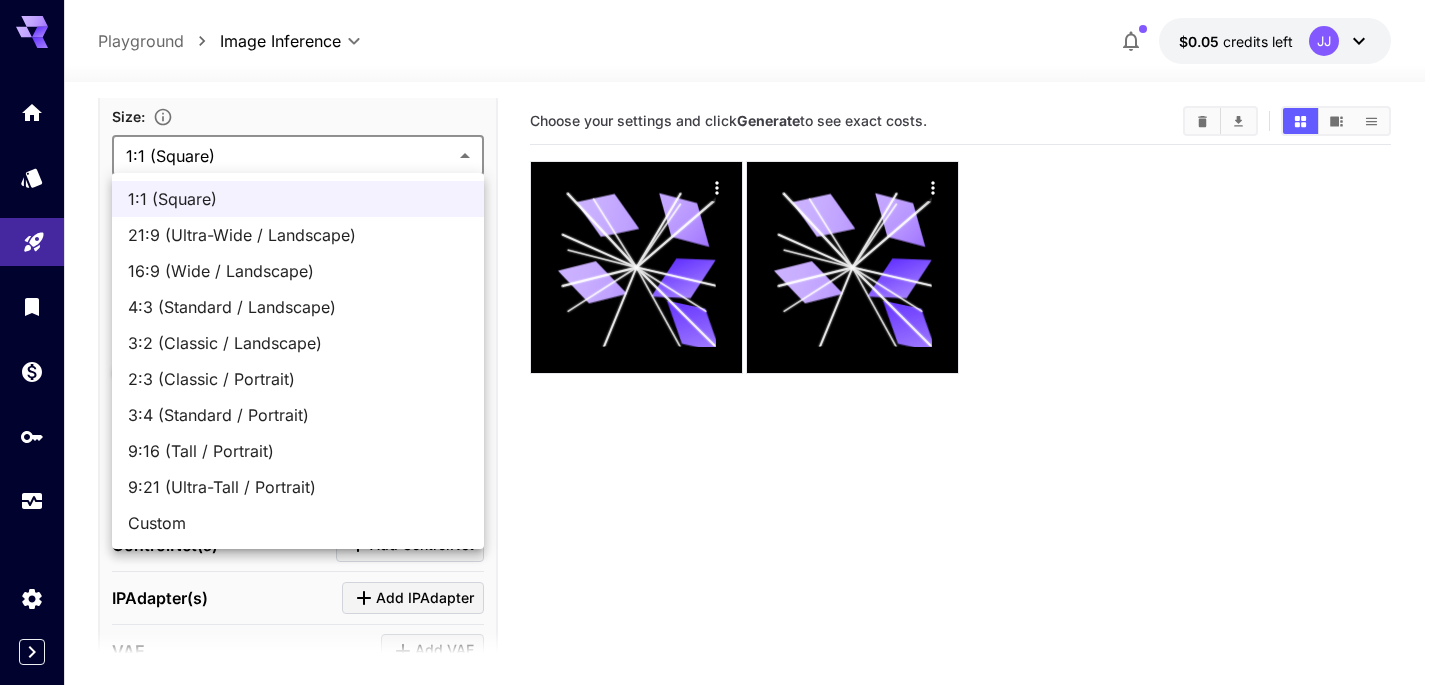 click on "**********" at bounding box center [720, 421] 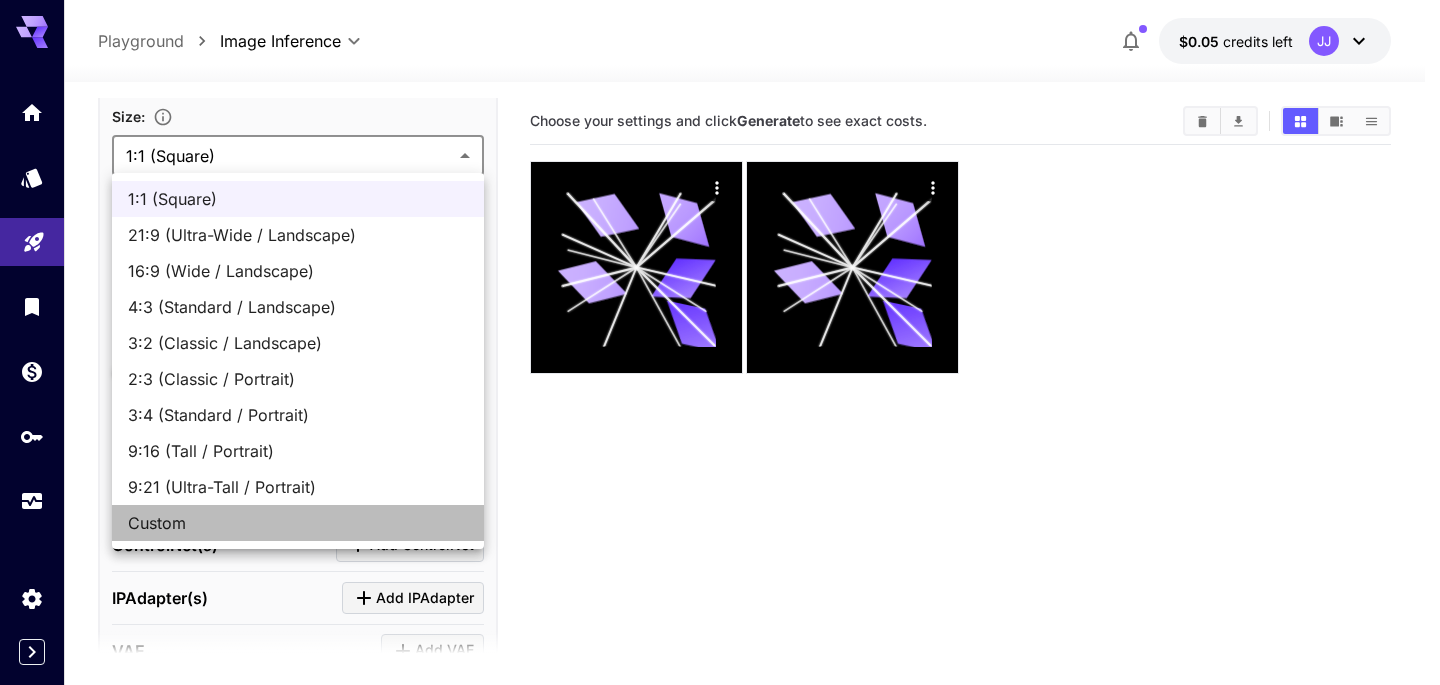 click on "Custom" at bounding box center [298, 523] 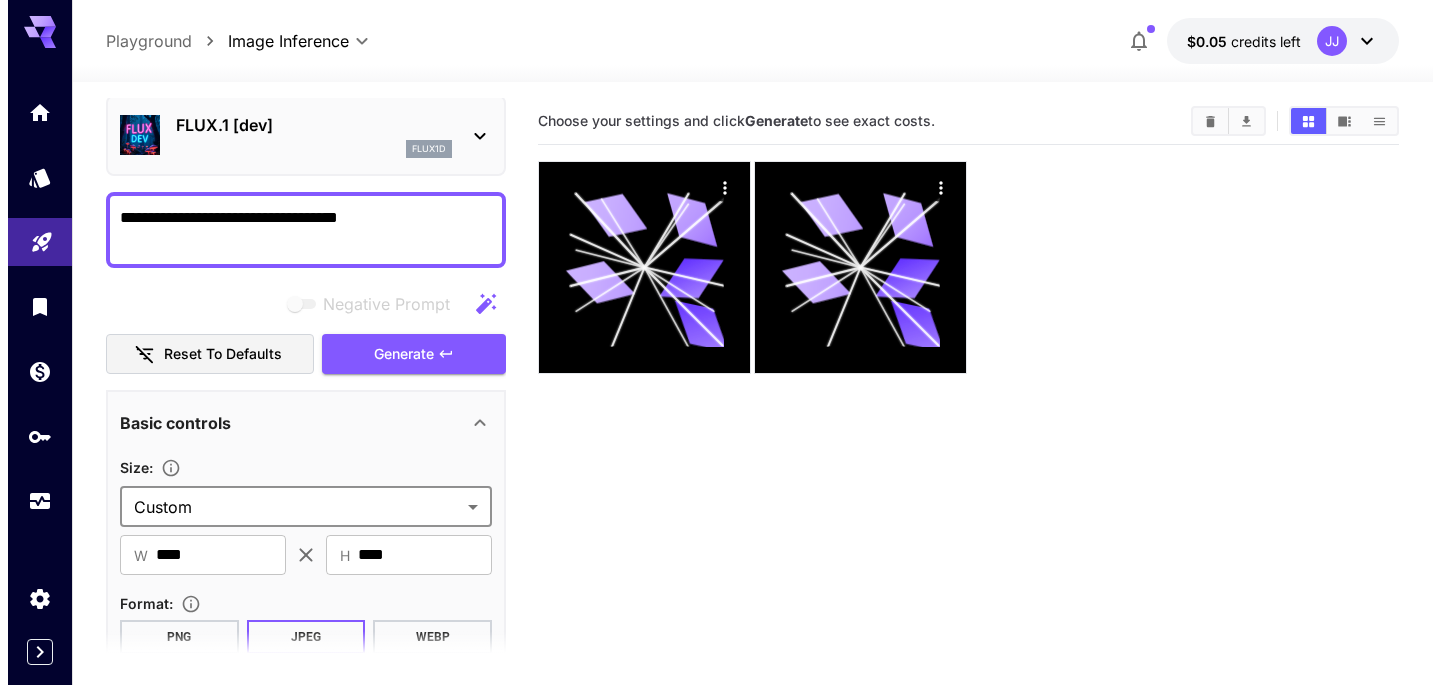 scroll, scrollTop: 0, scrollLeft: 0, axis: both 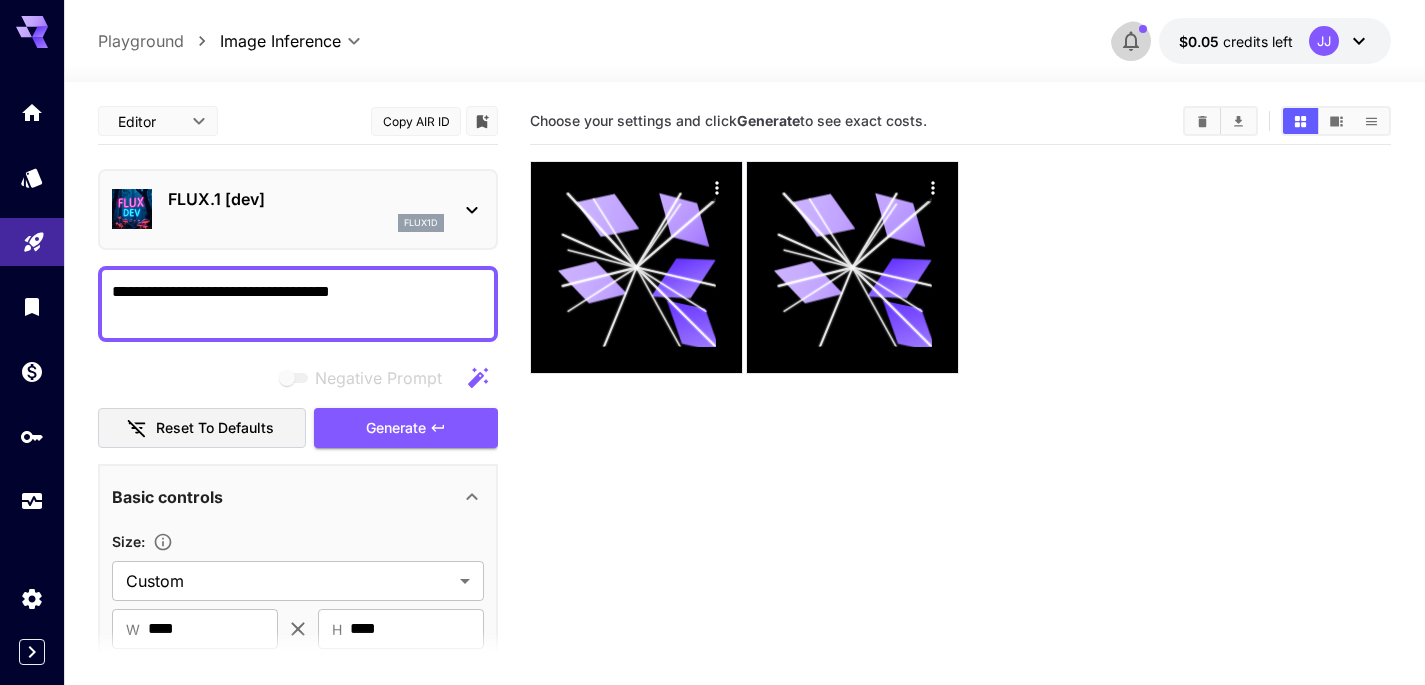click 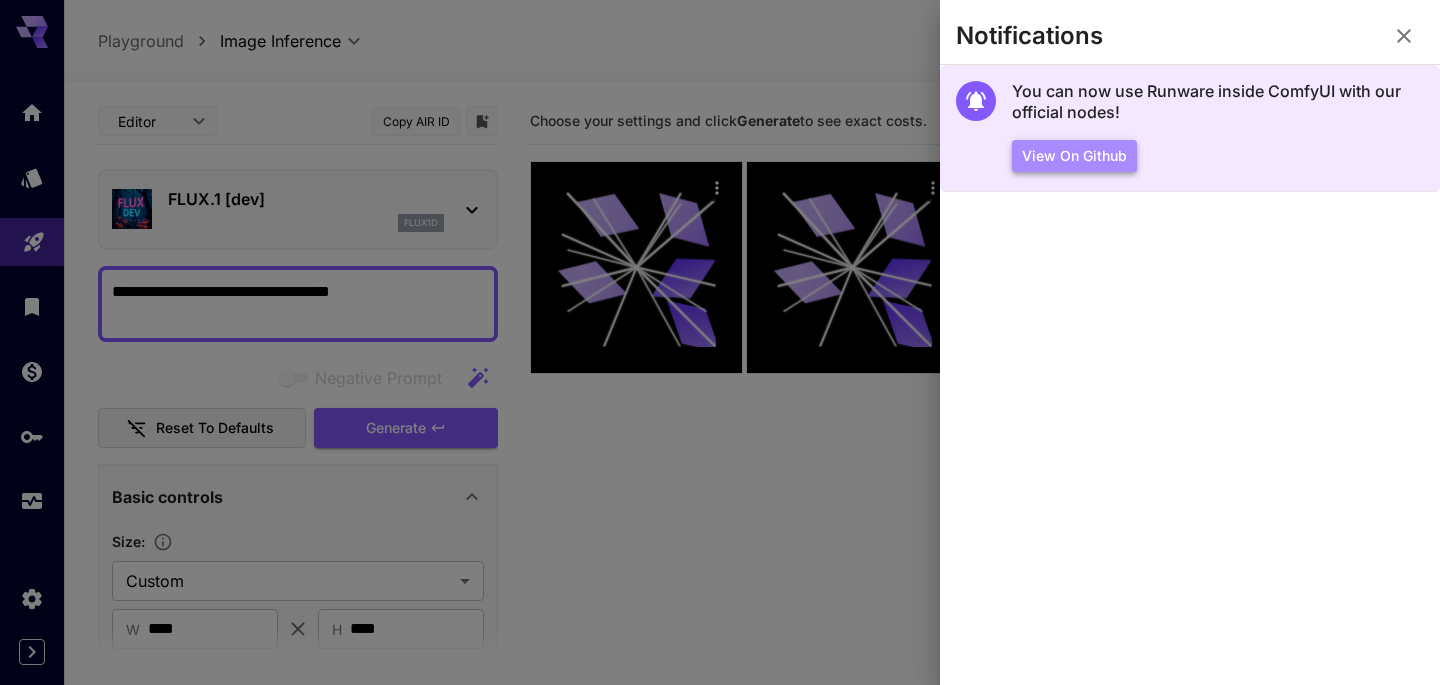 click on "View on Github" at bounding box center [1074, 156] 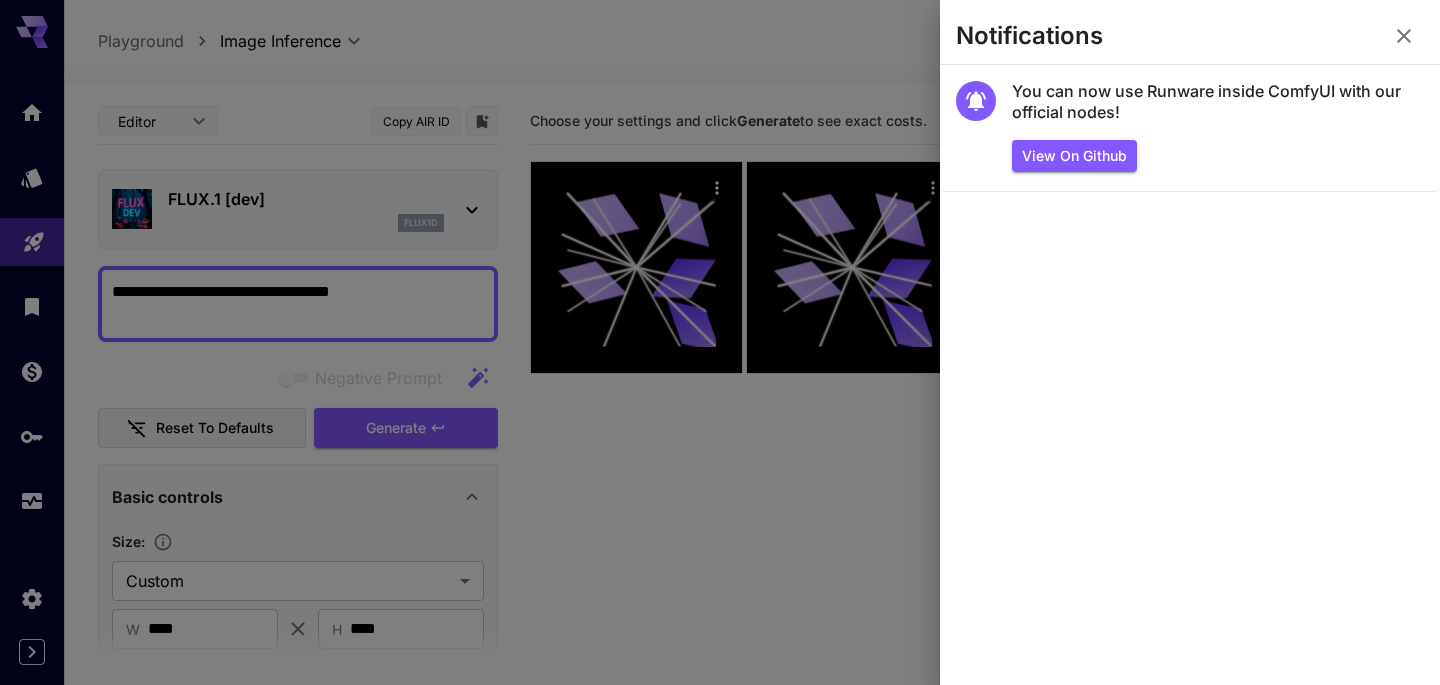 type 